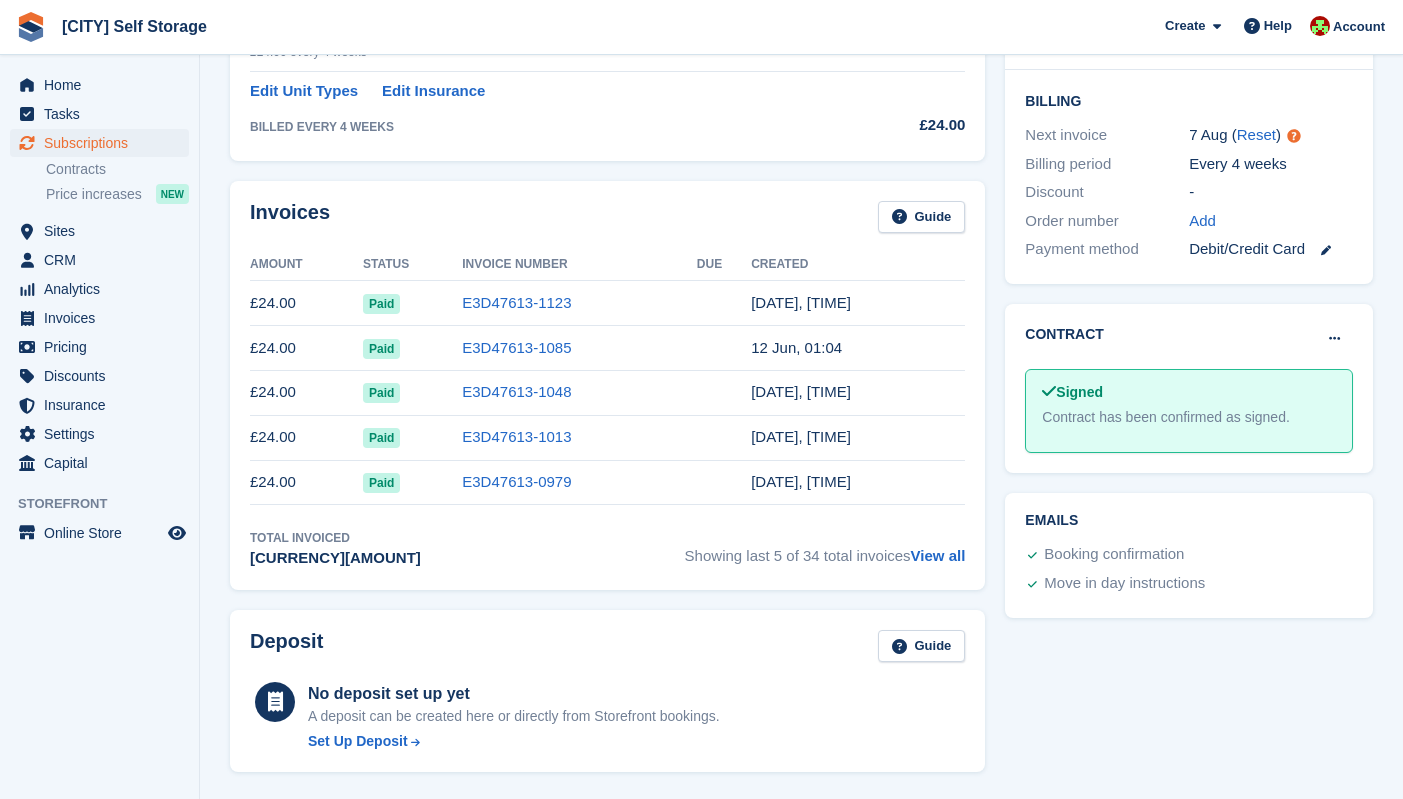 scroll, scrollTop: 445, scrollLeft: 0, axis: vertical 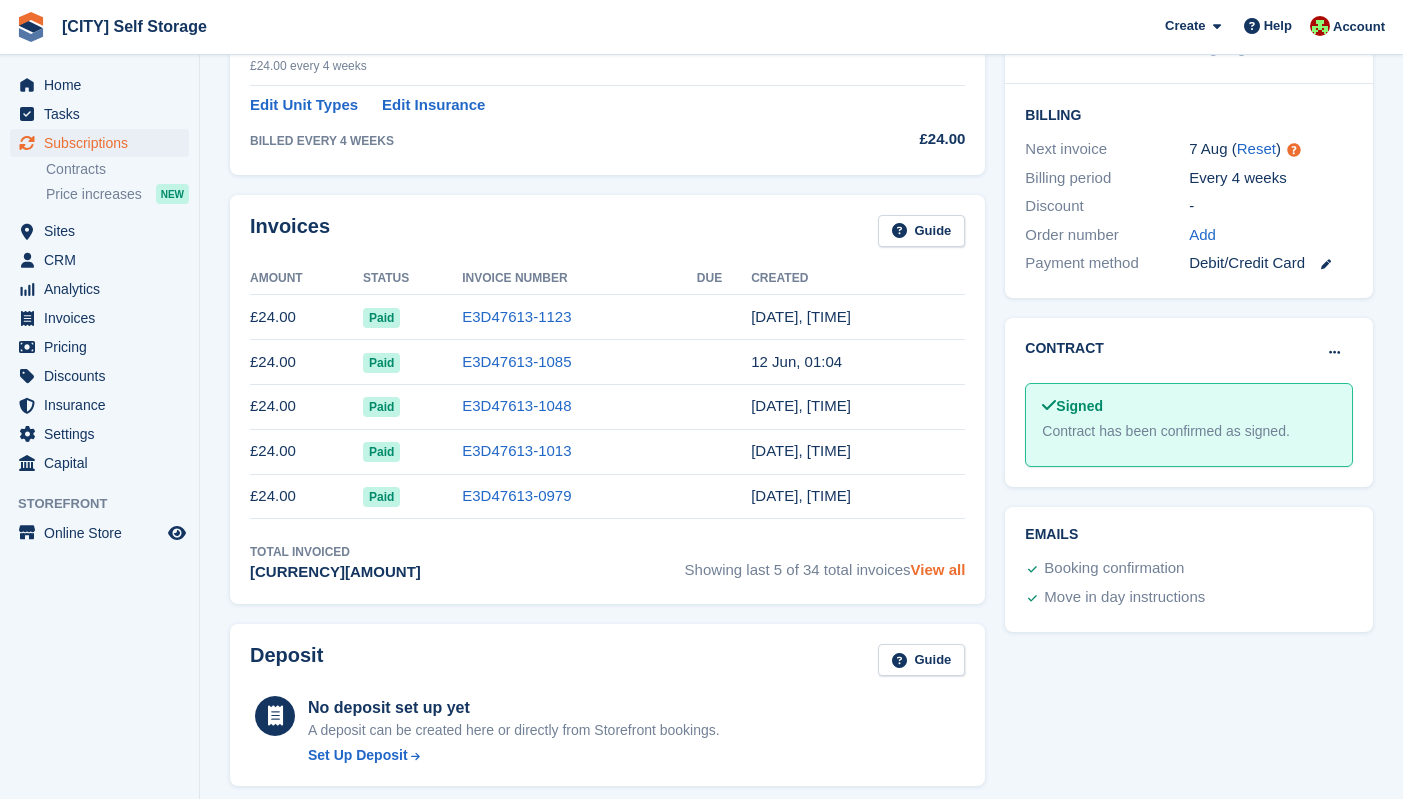 click on "View all" at bounding box center [938, 569] 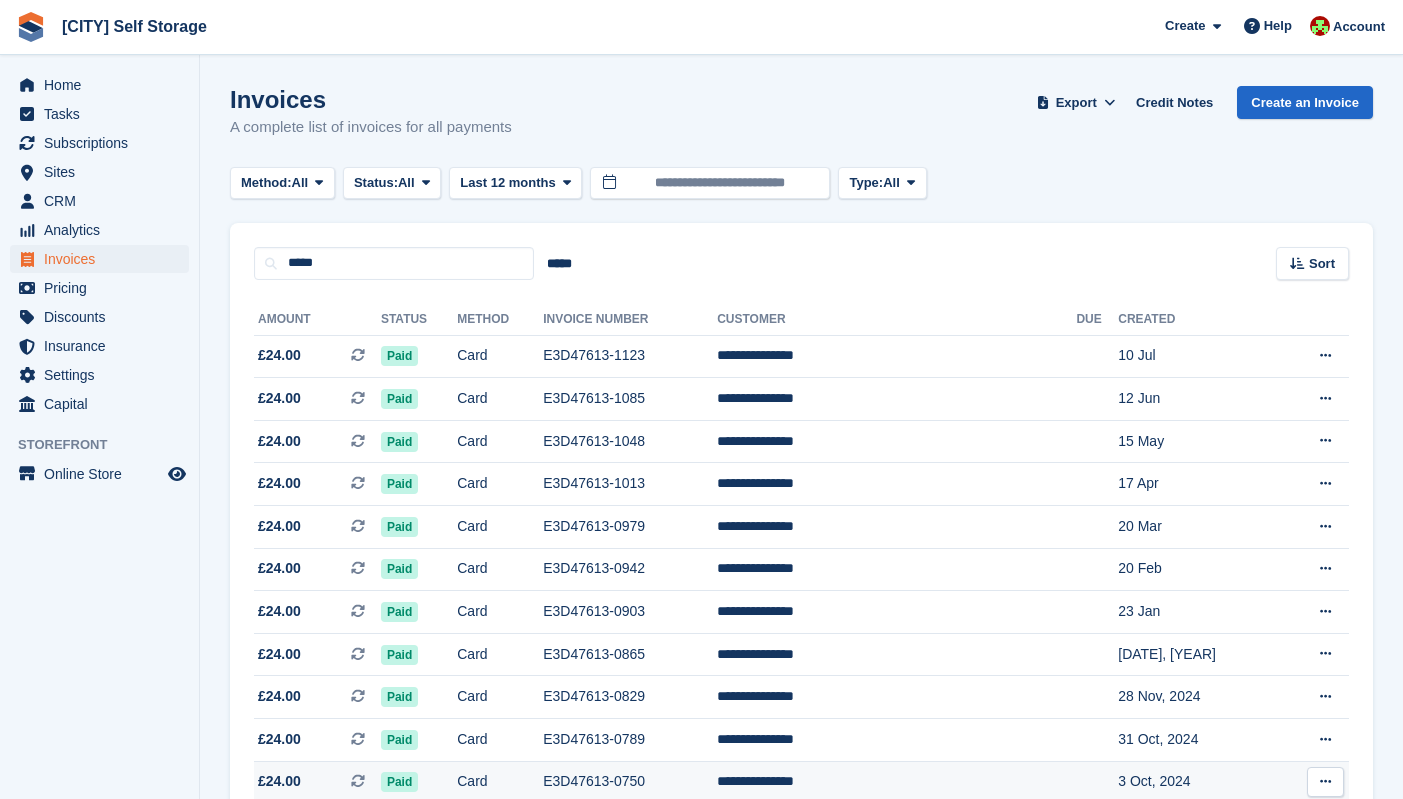 scroll, scrollTop: 0, scrollLeft: 0, axis: both 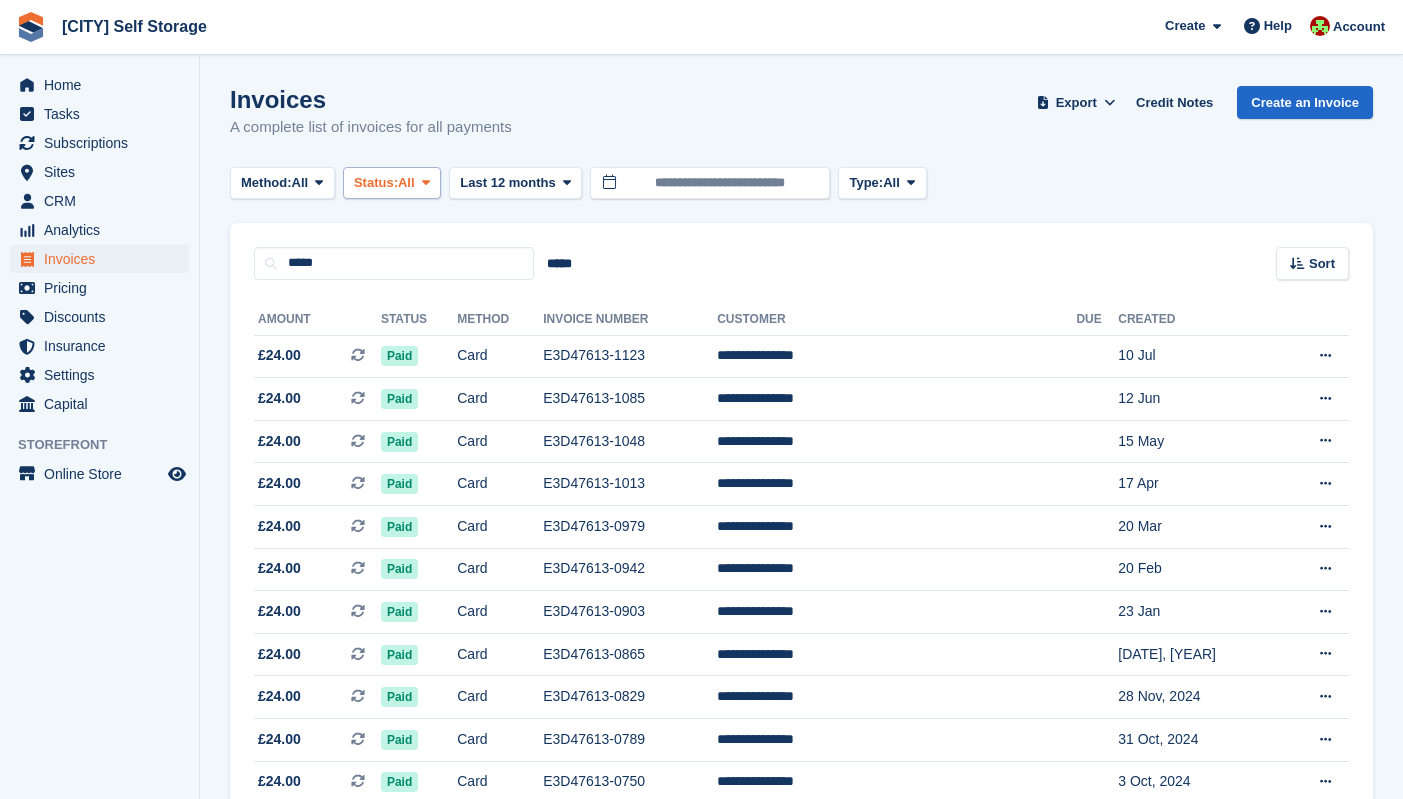 click on "Status:
All" at bounding box center (392, 183) 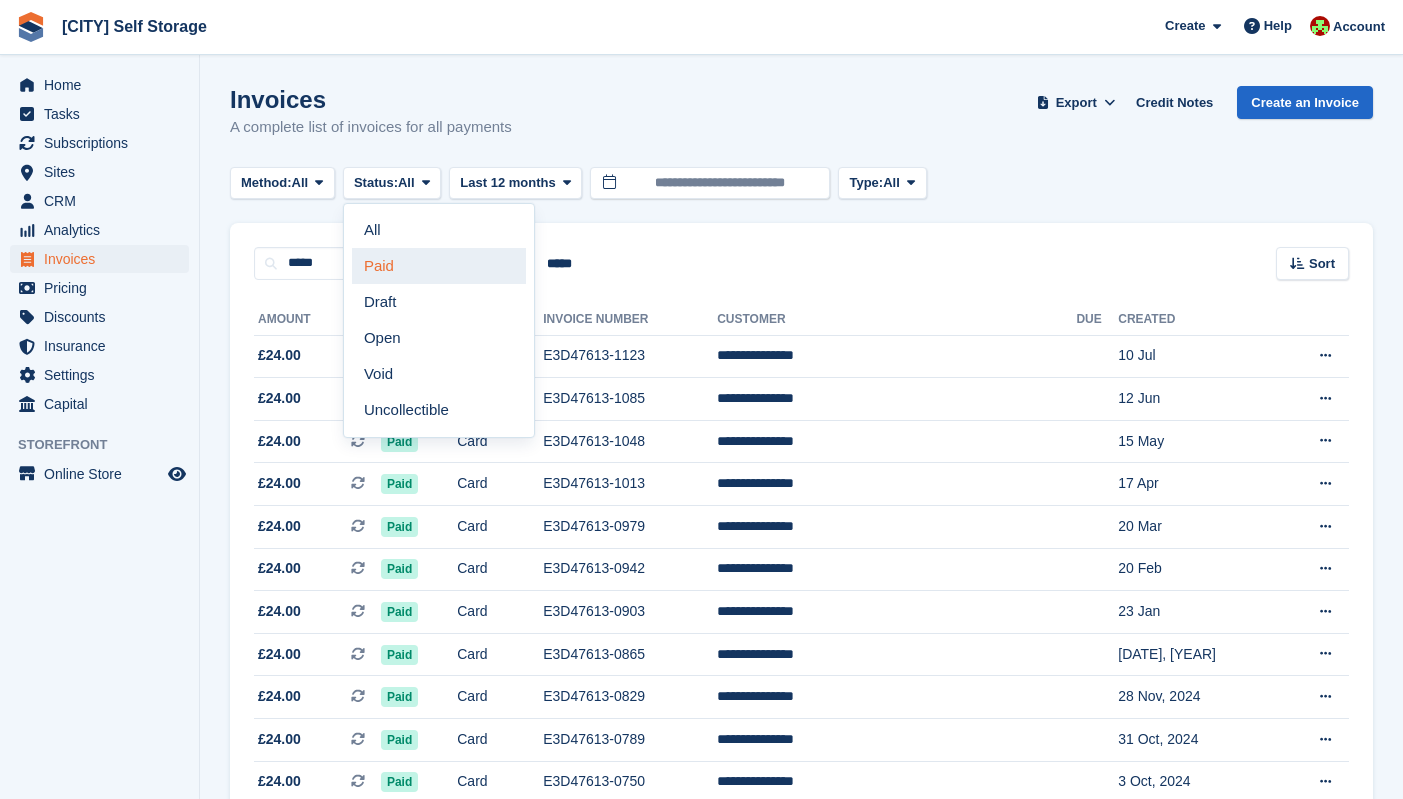 click on "Paid" at bounding box center (439, 266) 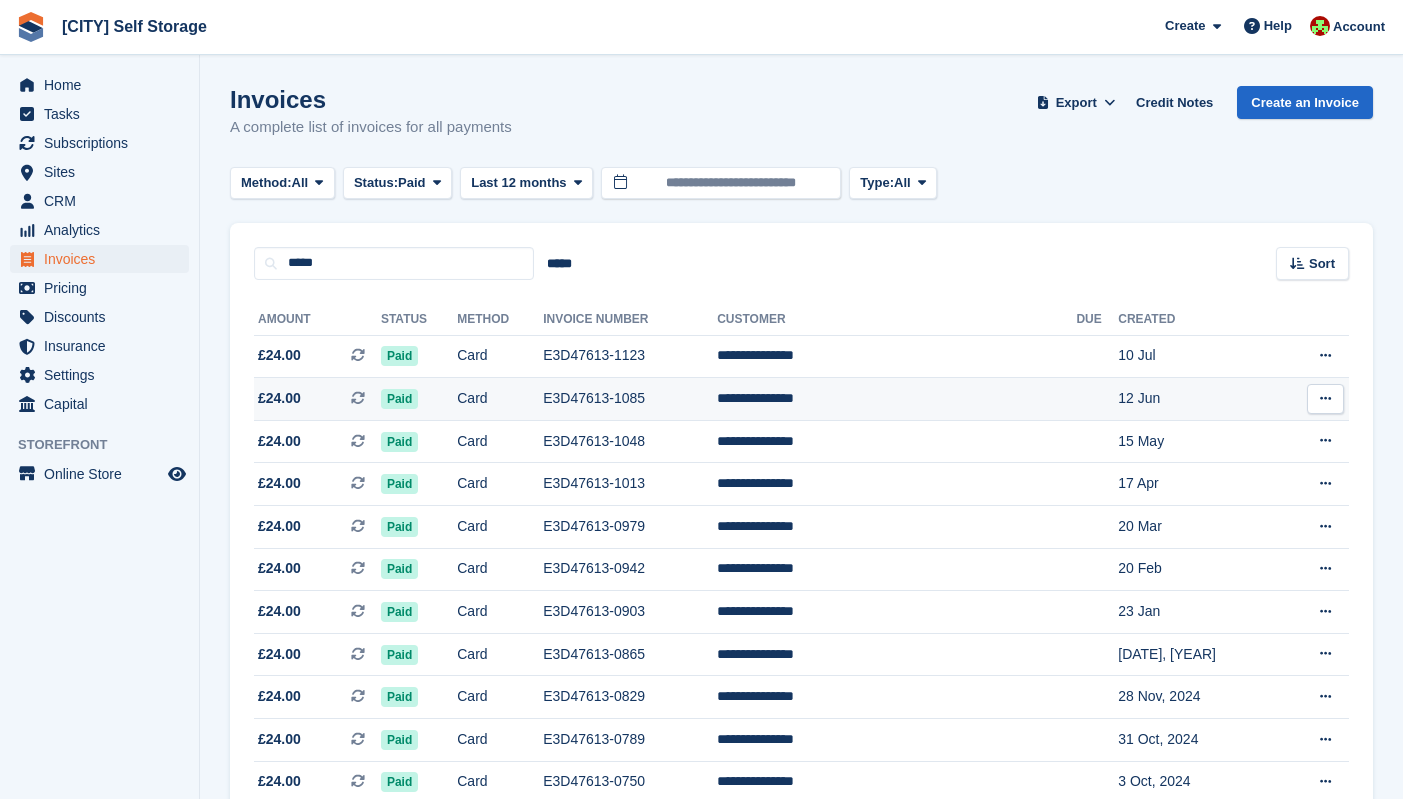 scroll, scrollTop: 0, scrollLeft: 0, axis: both 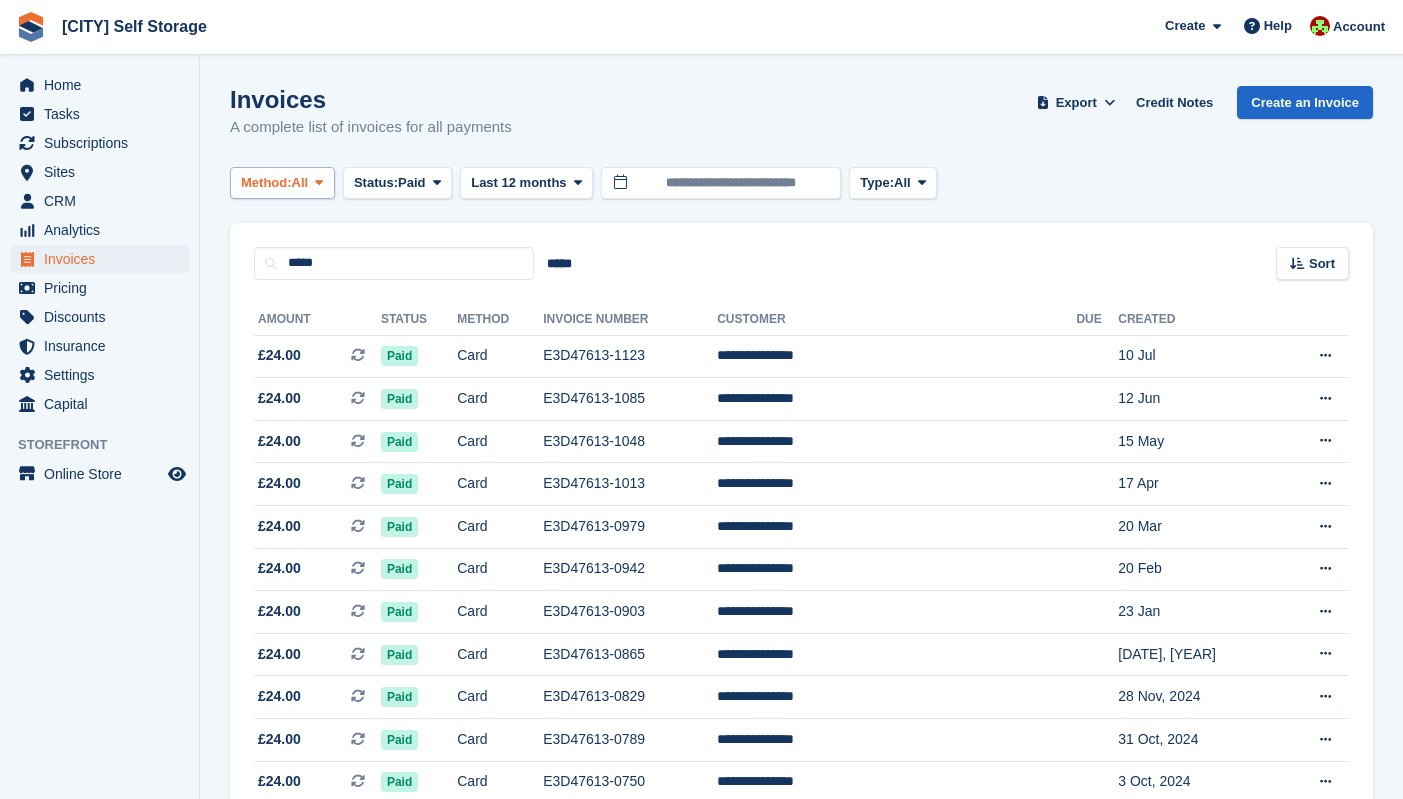 click at bounding box center [319, 182] 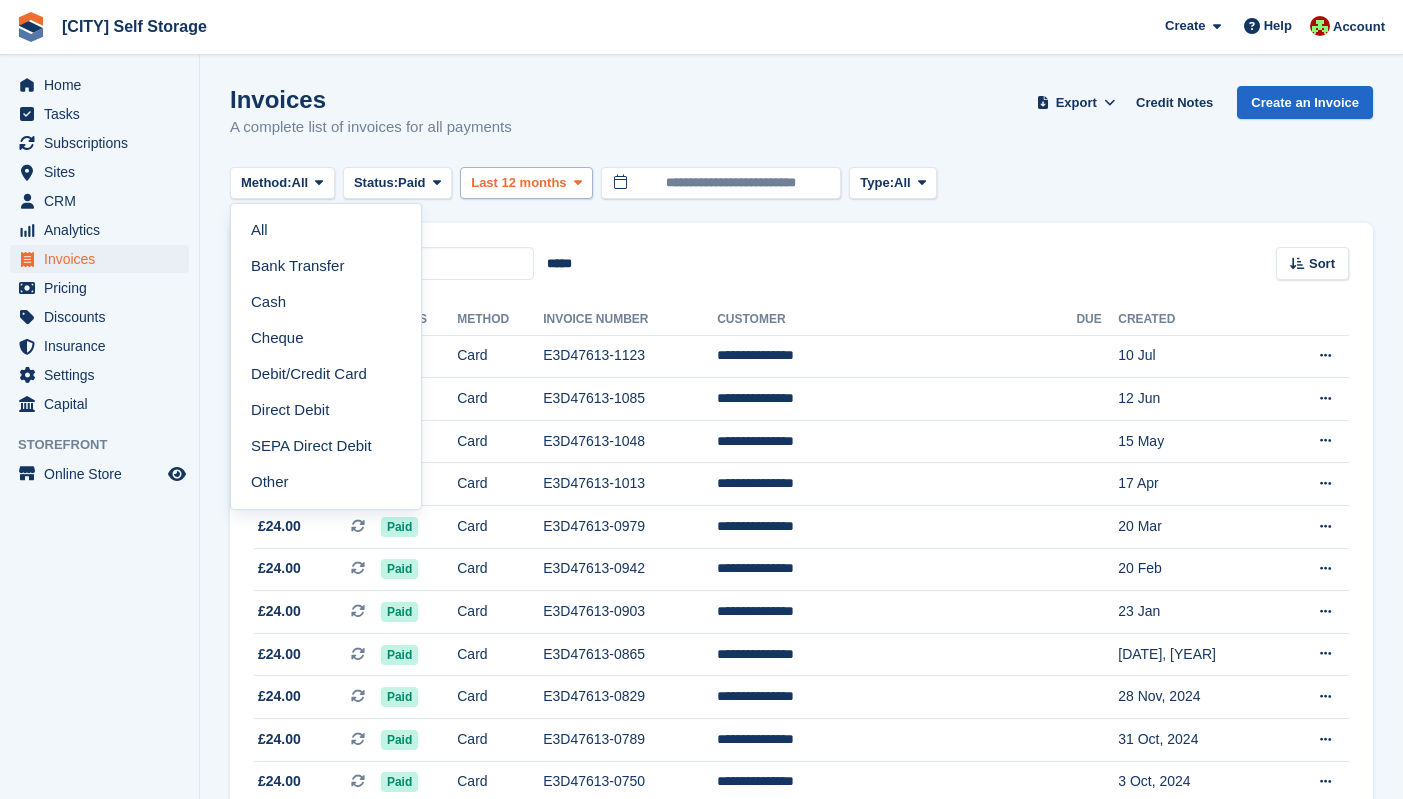 click on "Last 12 months" at bounding box center (518, 183) 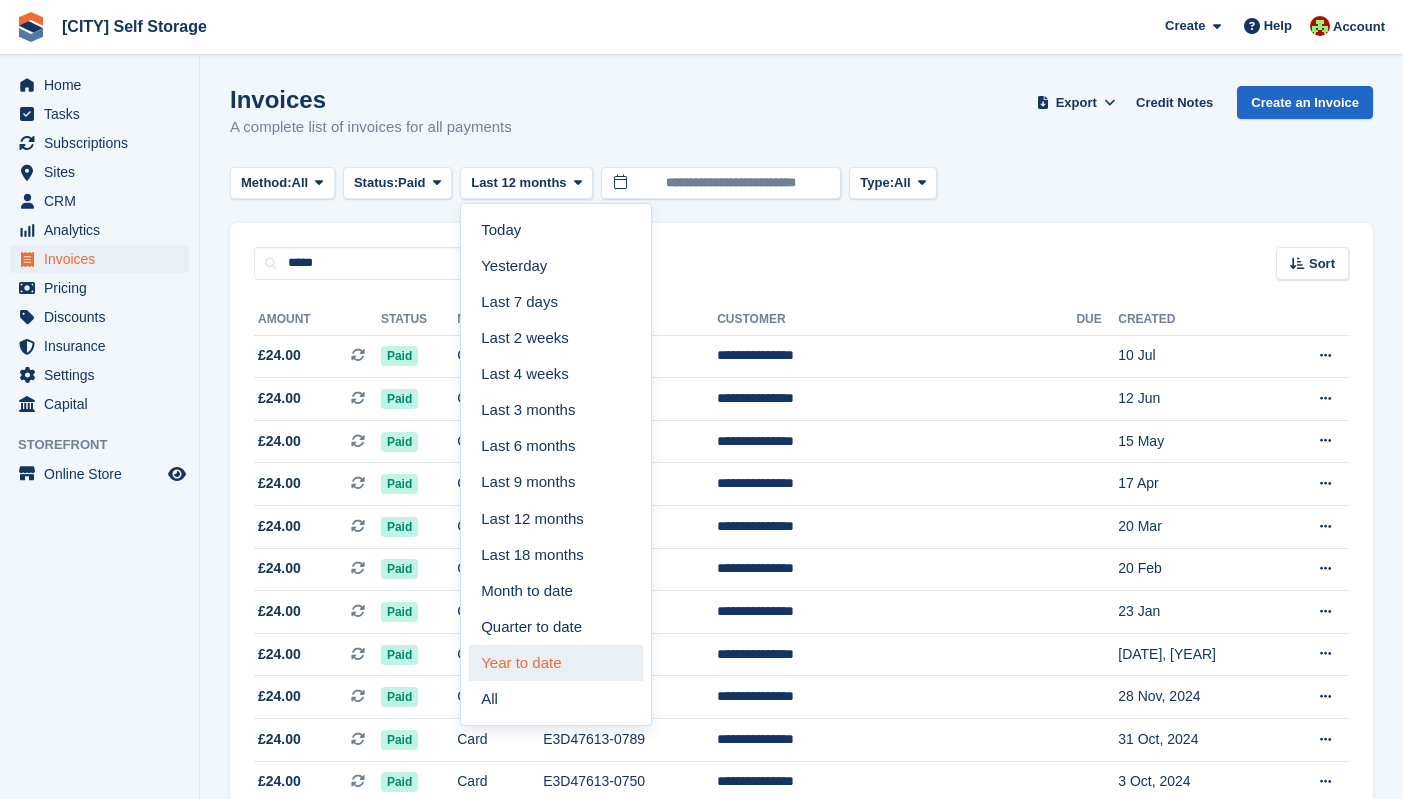 click on "Year to date" at bounding box center [556, 663] 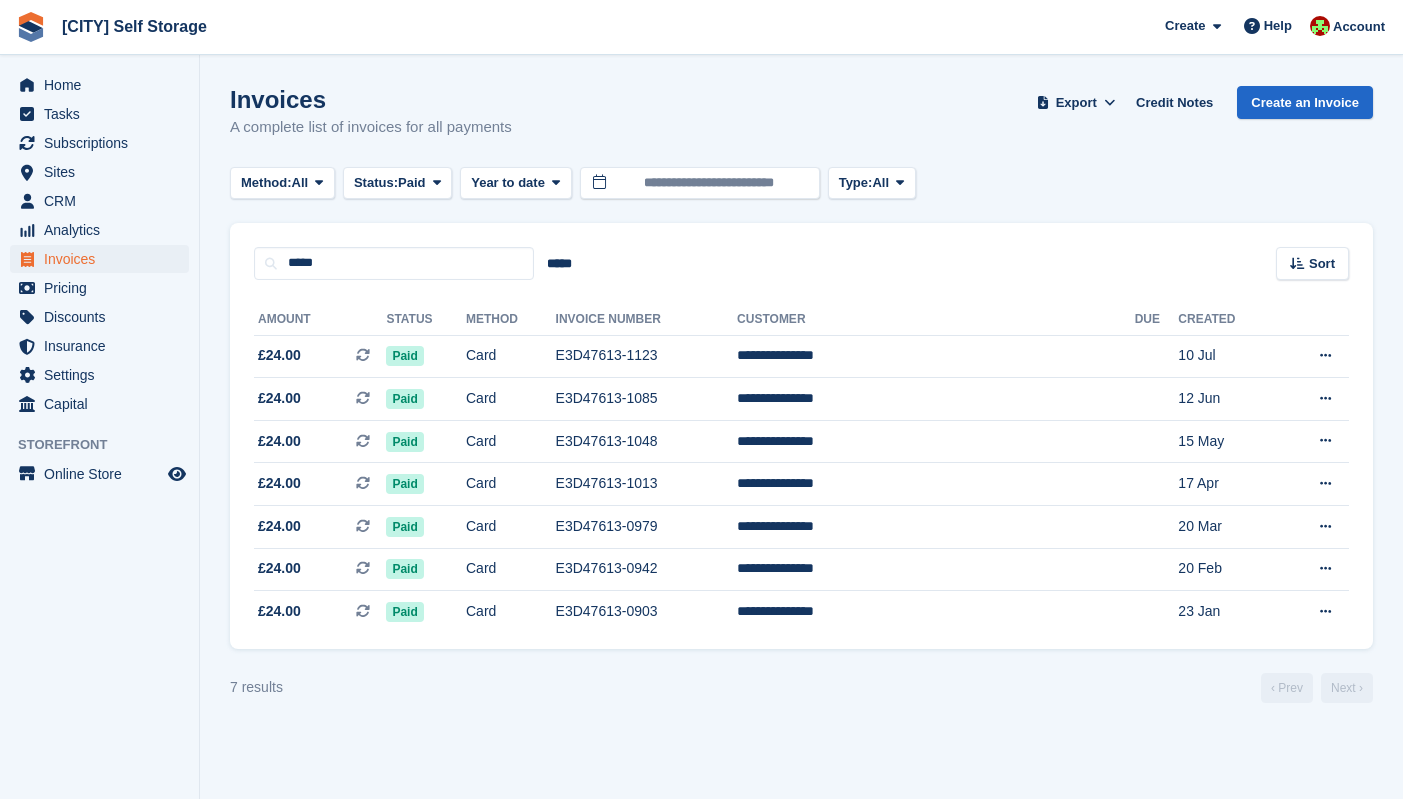click on "Invoices" at bounding box center (104, 259) 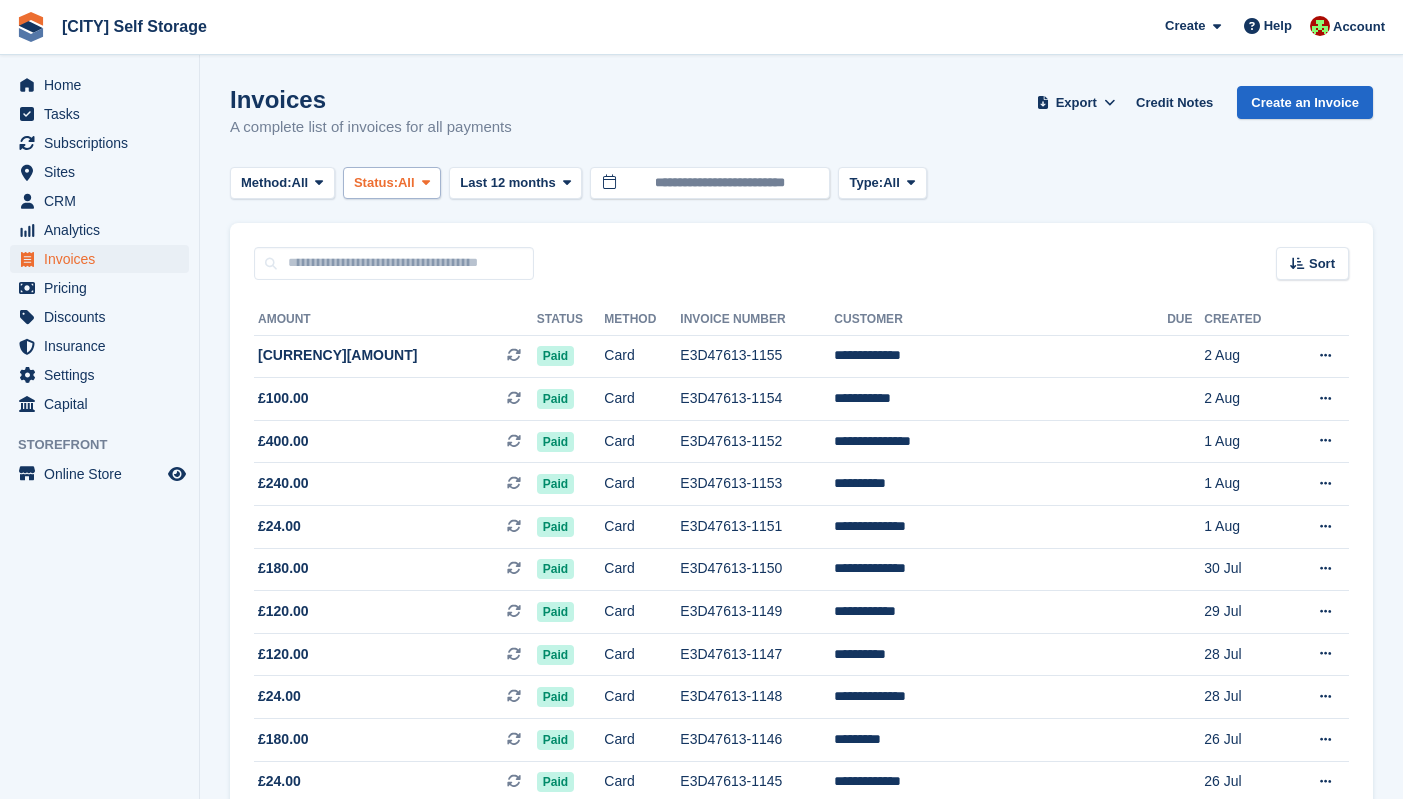 click at bounding box center [426, 182] 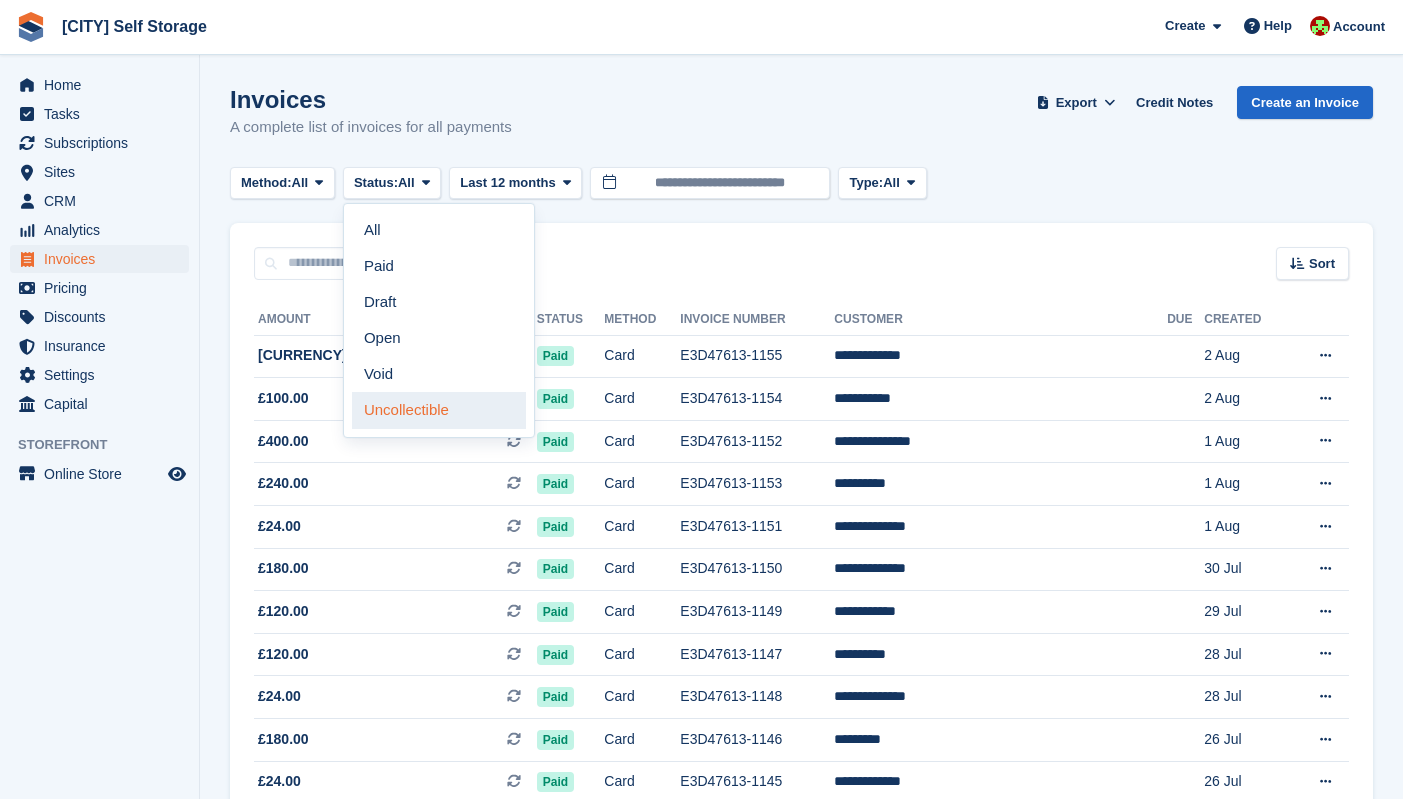 click on "Uncollectible" at bounding box center [439, 410] 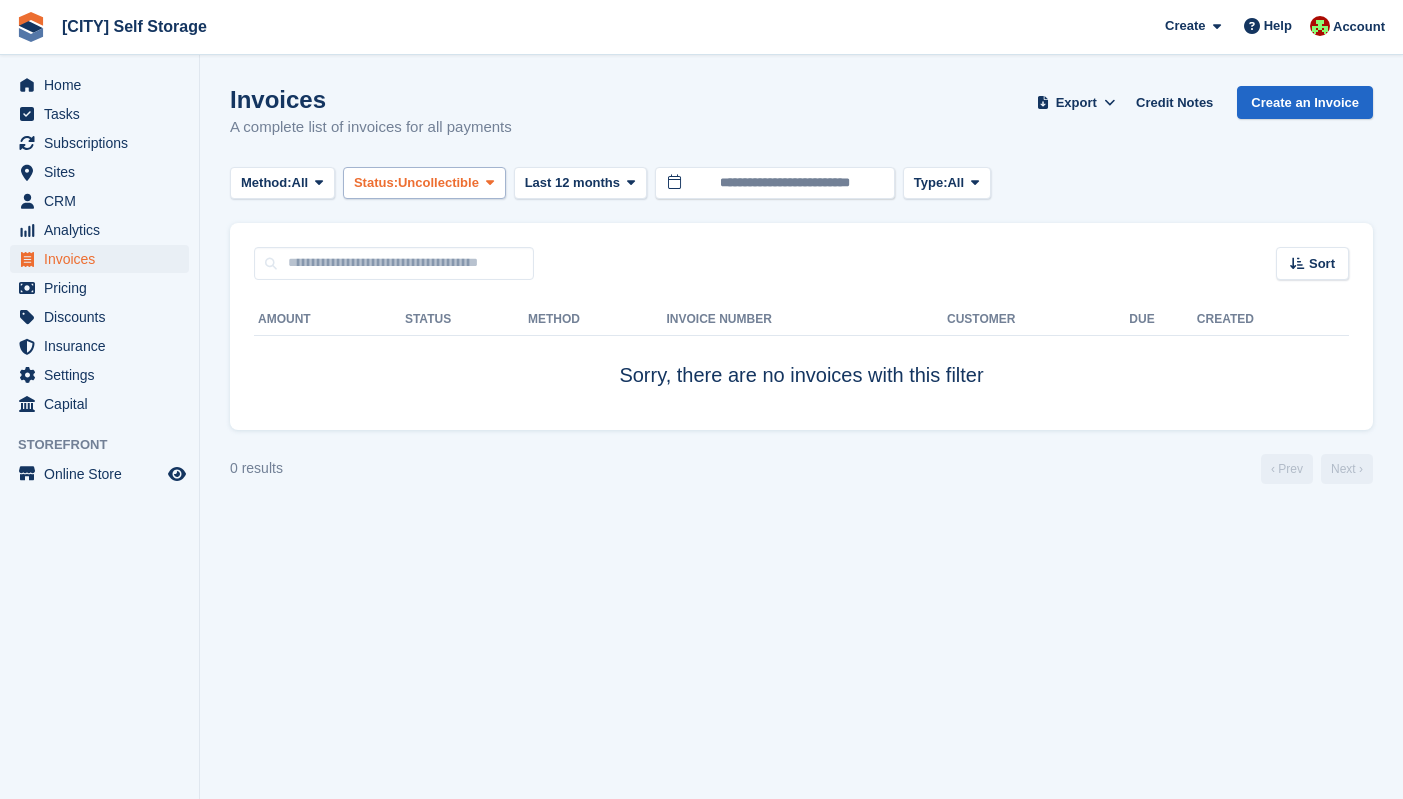 click at bounding box center (490, 182) 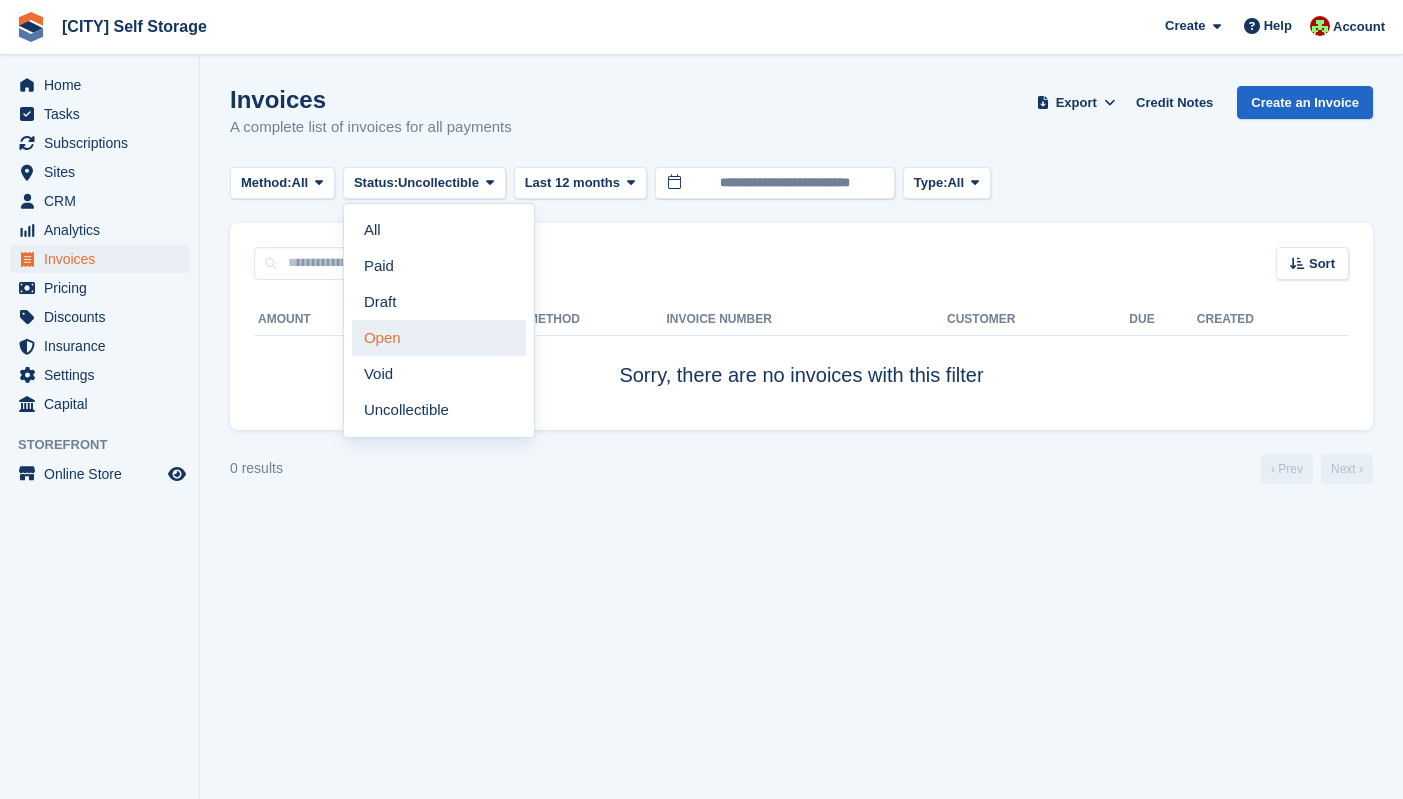 click on "Open" at bounding box center (439, 338) 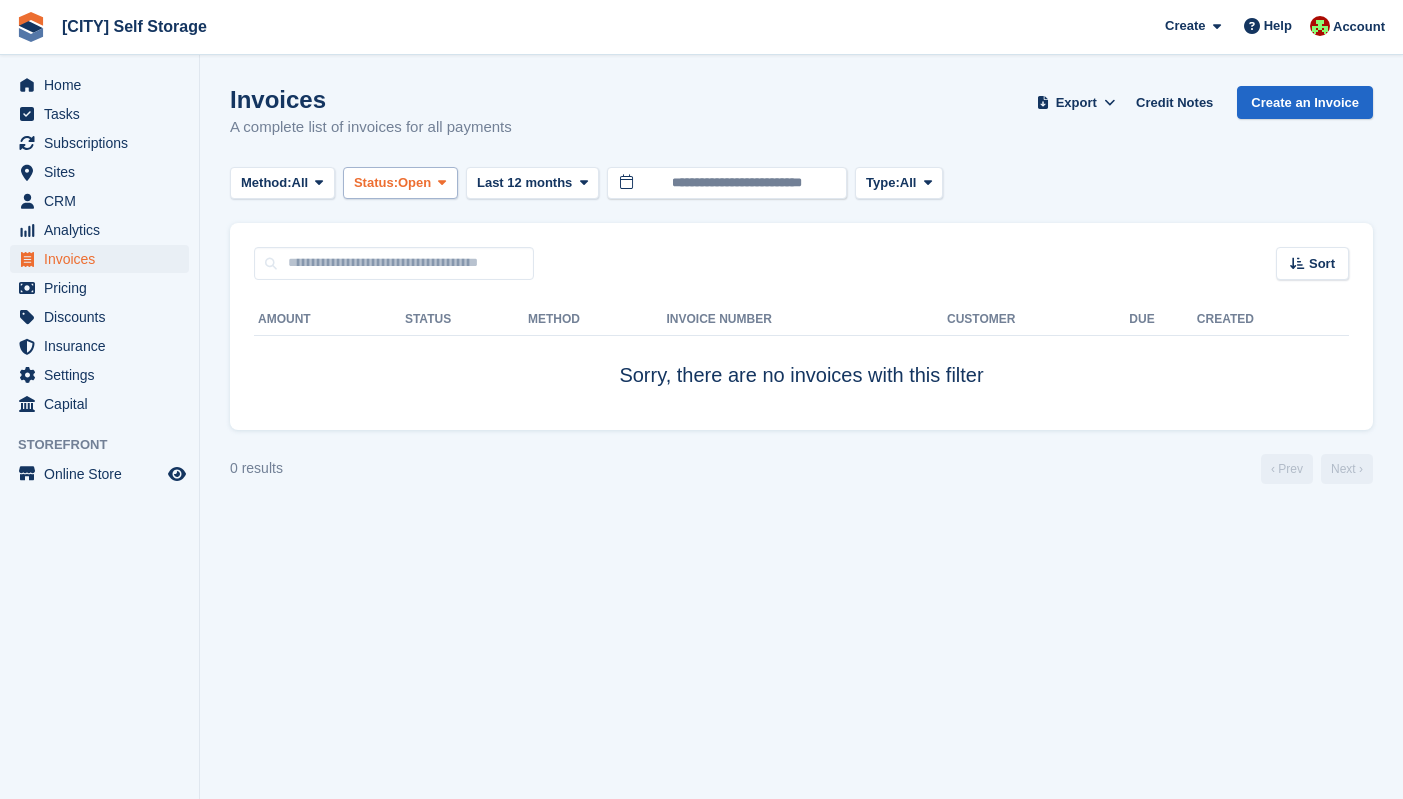 click at bounding box center (442, 183) 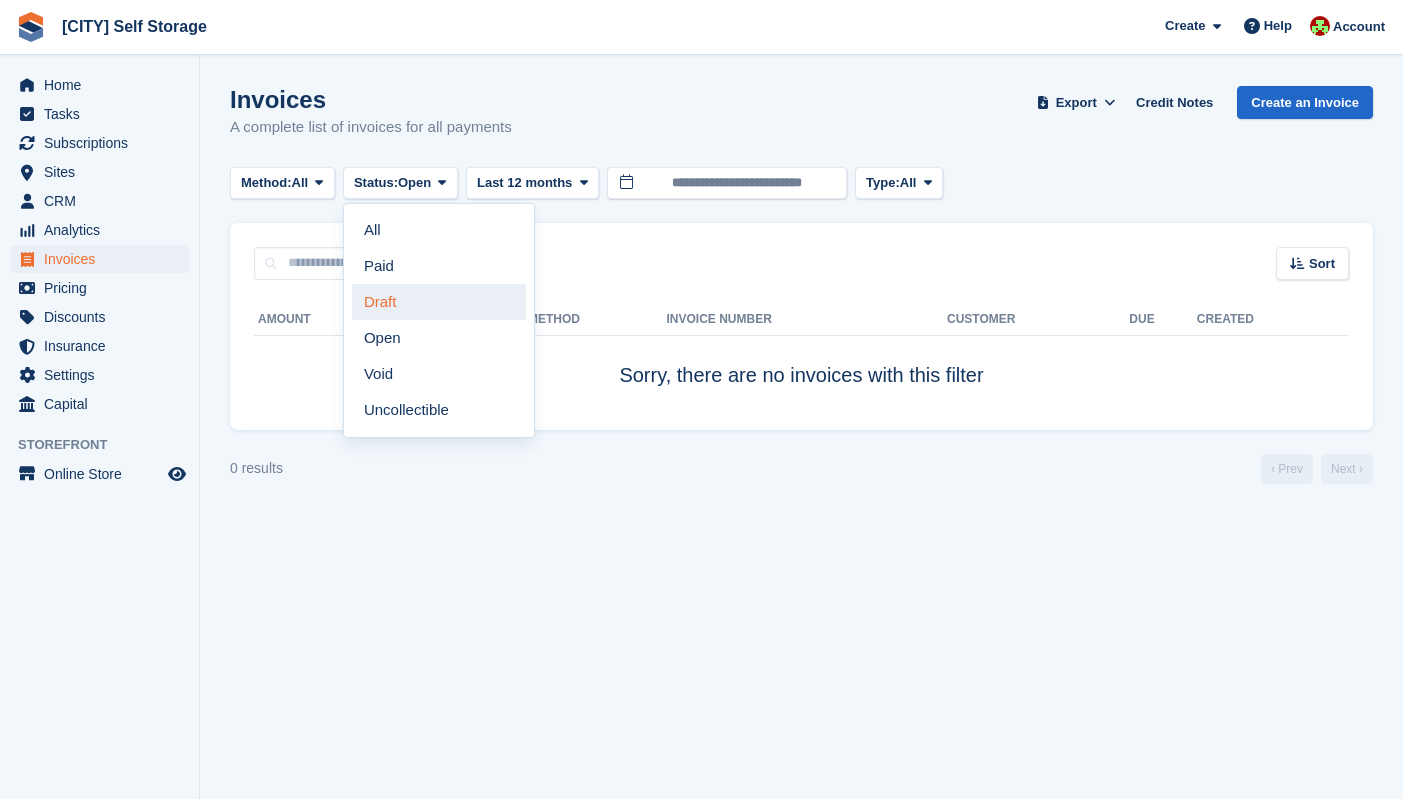 click on "Draft" at bounding box center [439, 302] 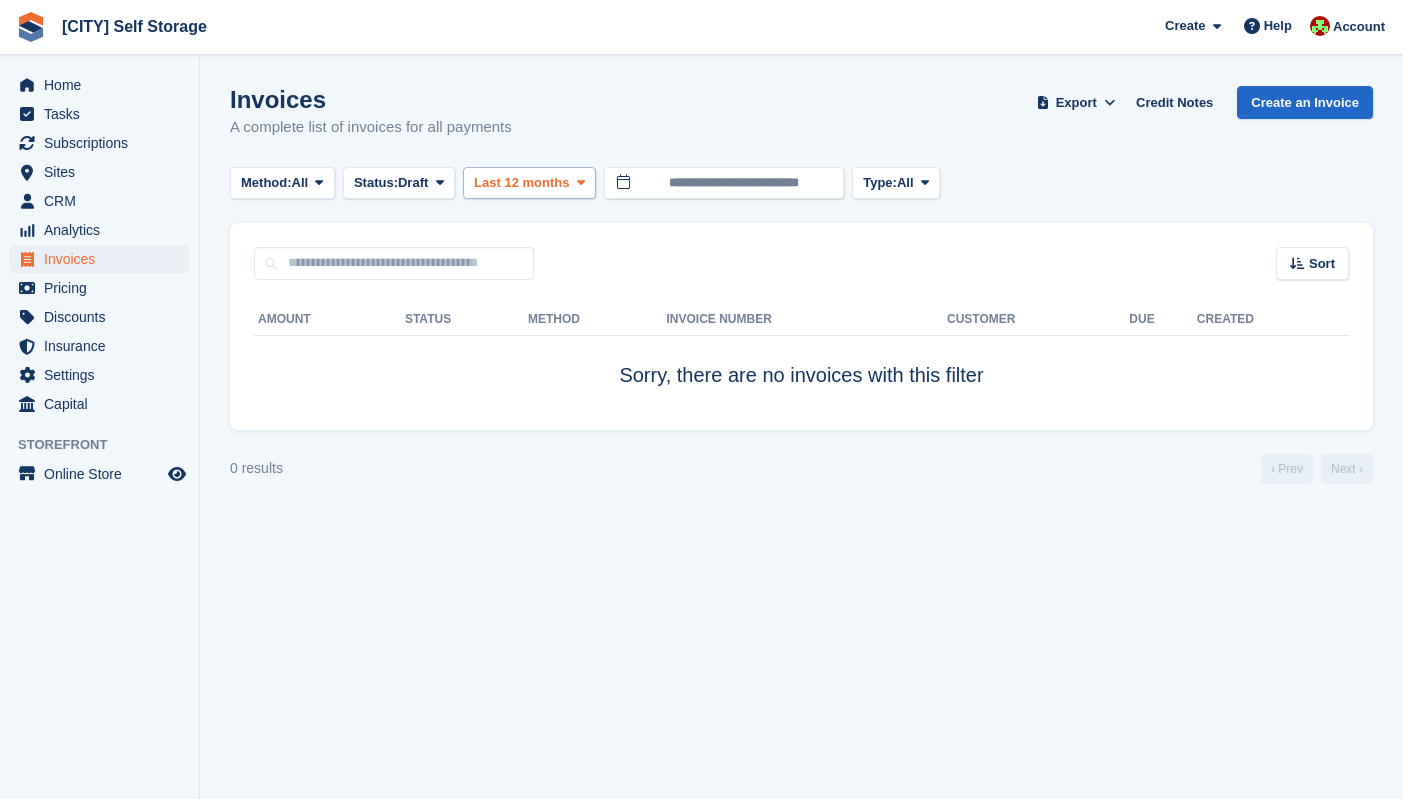 click at bounding box center (581, 182) 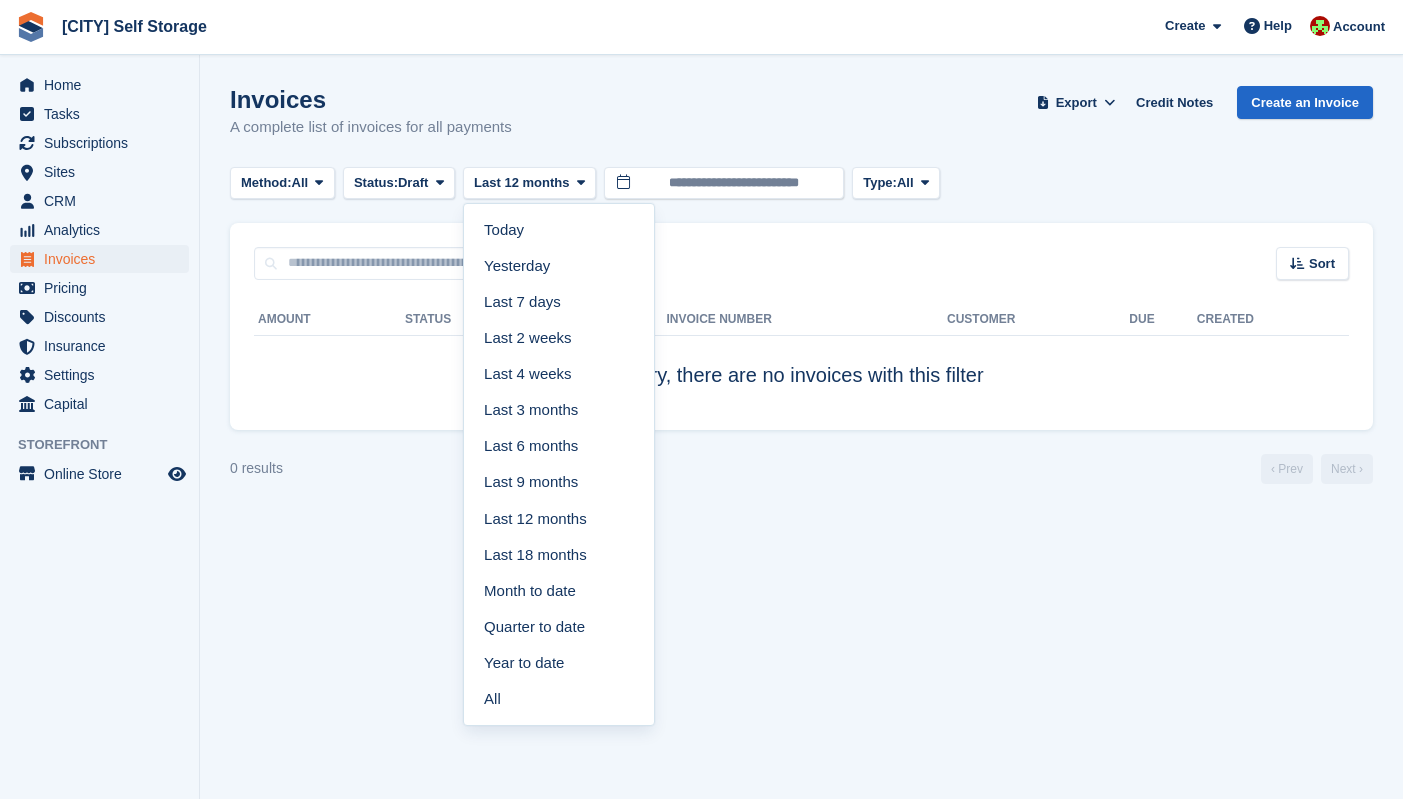 click on "Invoices
A complete list of invoices for all payments
Export
Export Invoices
Export a CSV of all Invoices which match the current filters.
Please allow time for large exports.
Export Formatted for Sage 50
Export Formatted for Xero
Start Export
Credit Notes
Create an Invoice" at bounding box center [801, 124] 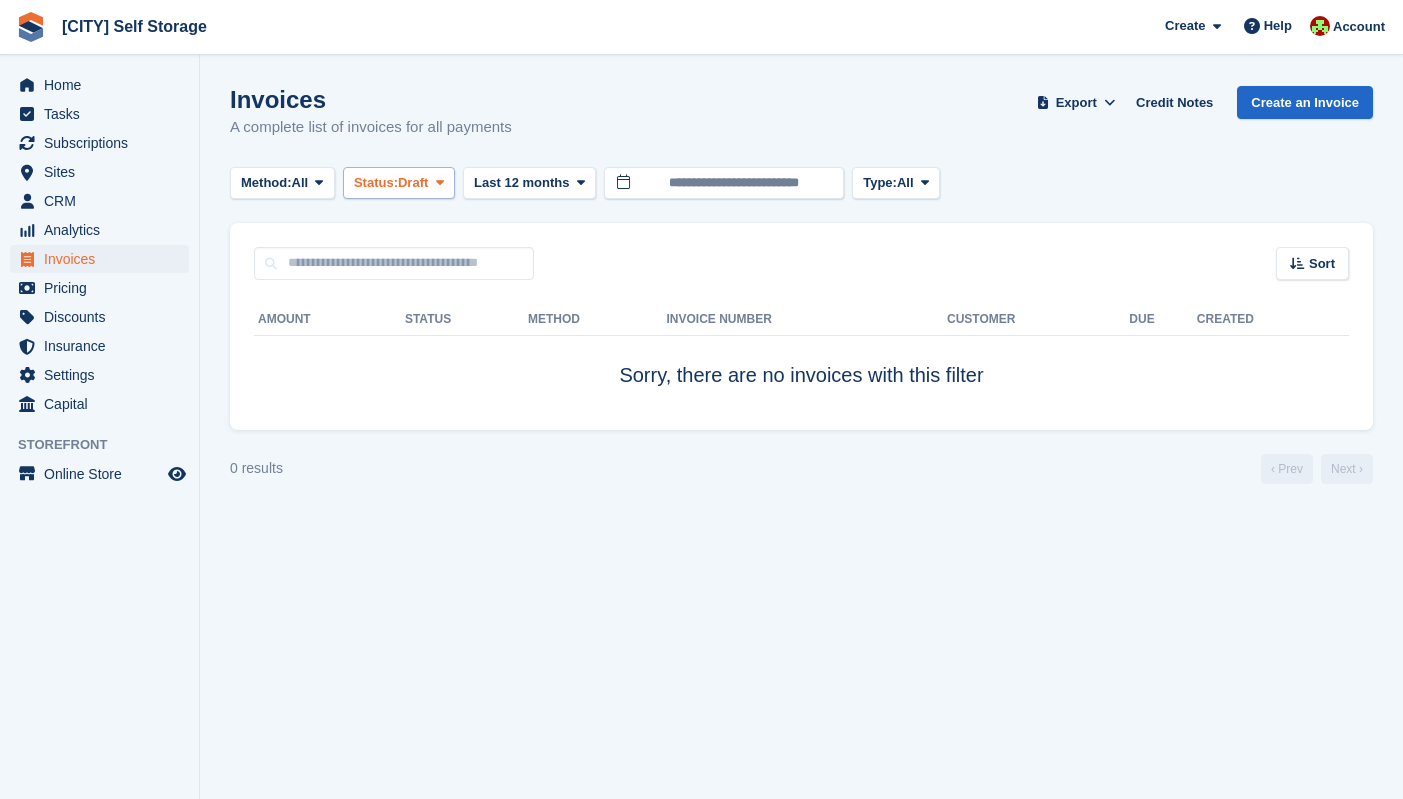 click at bounding box center (440, 182) 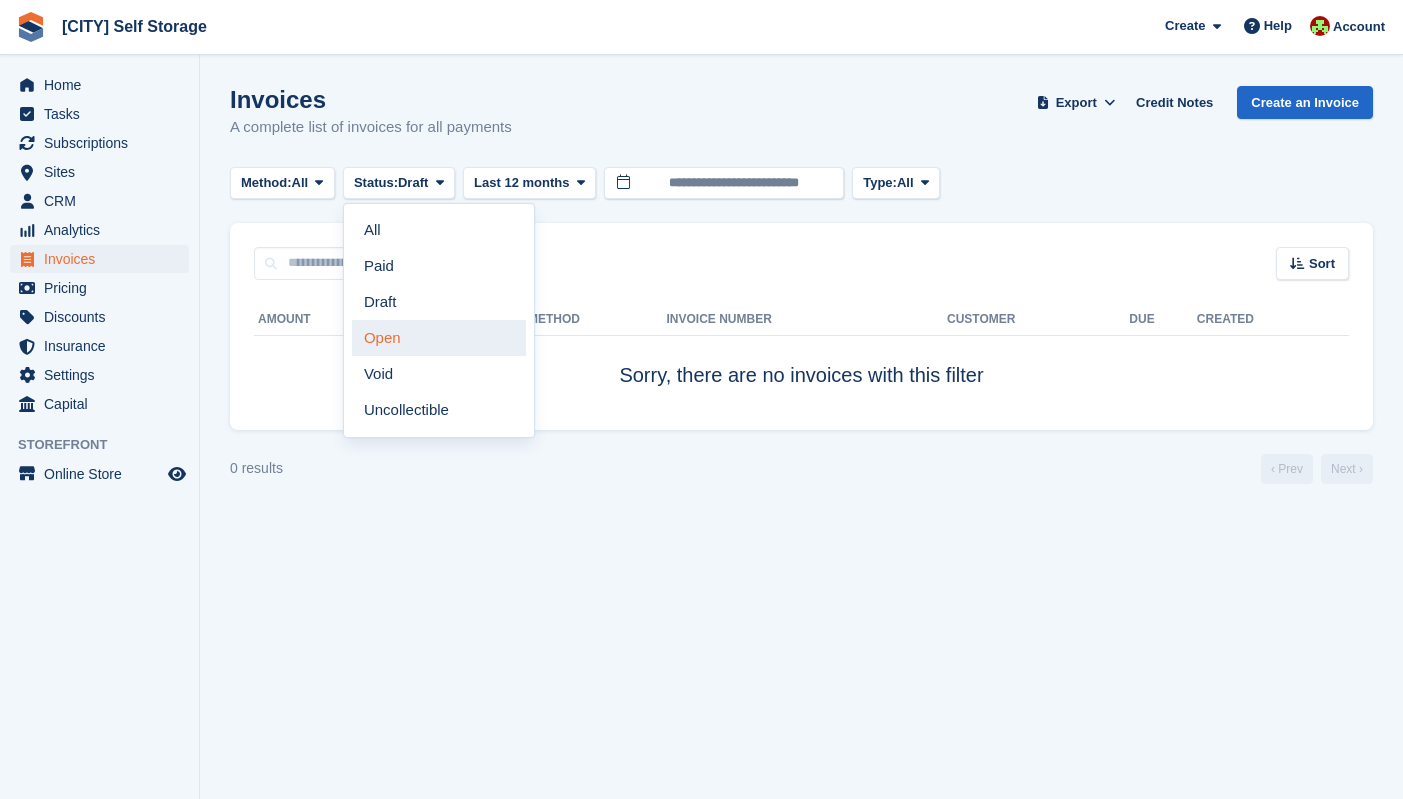 click on "Open" at bounding box center (439, 338) 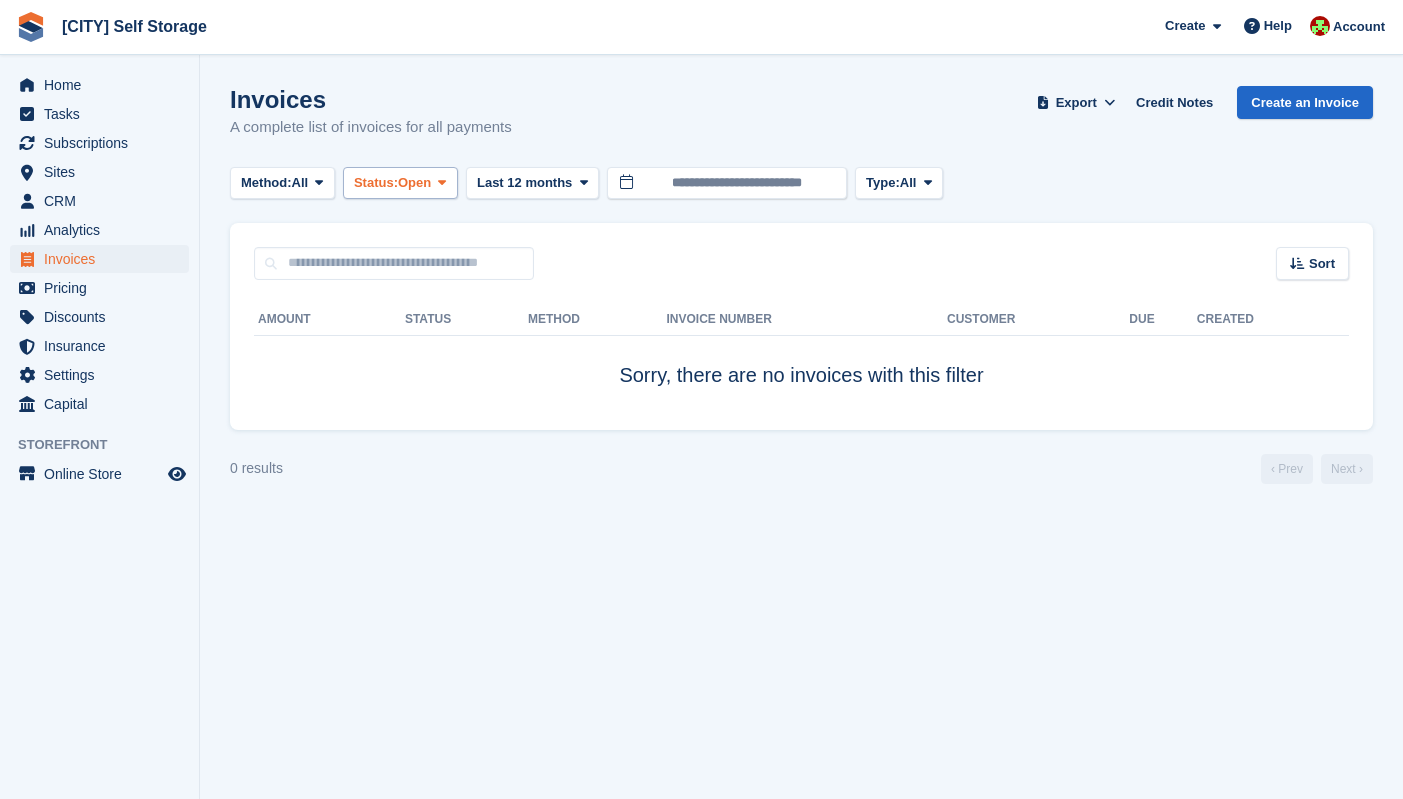 click at bounding box center (442, 182) 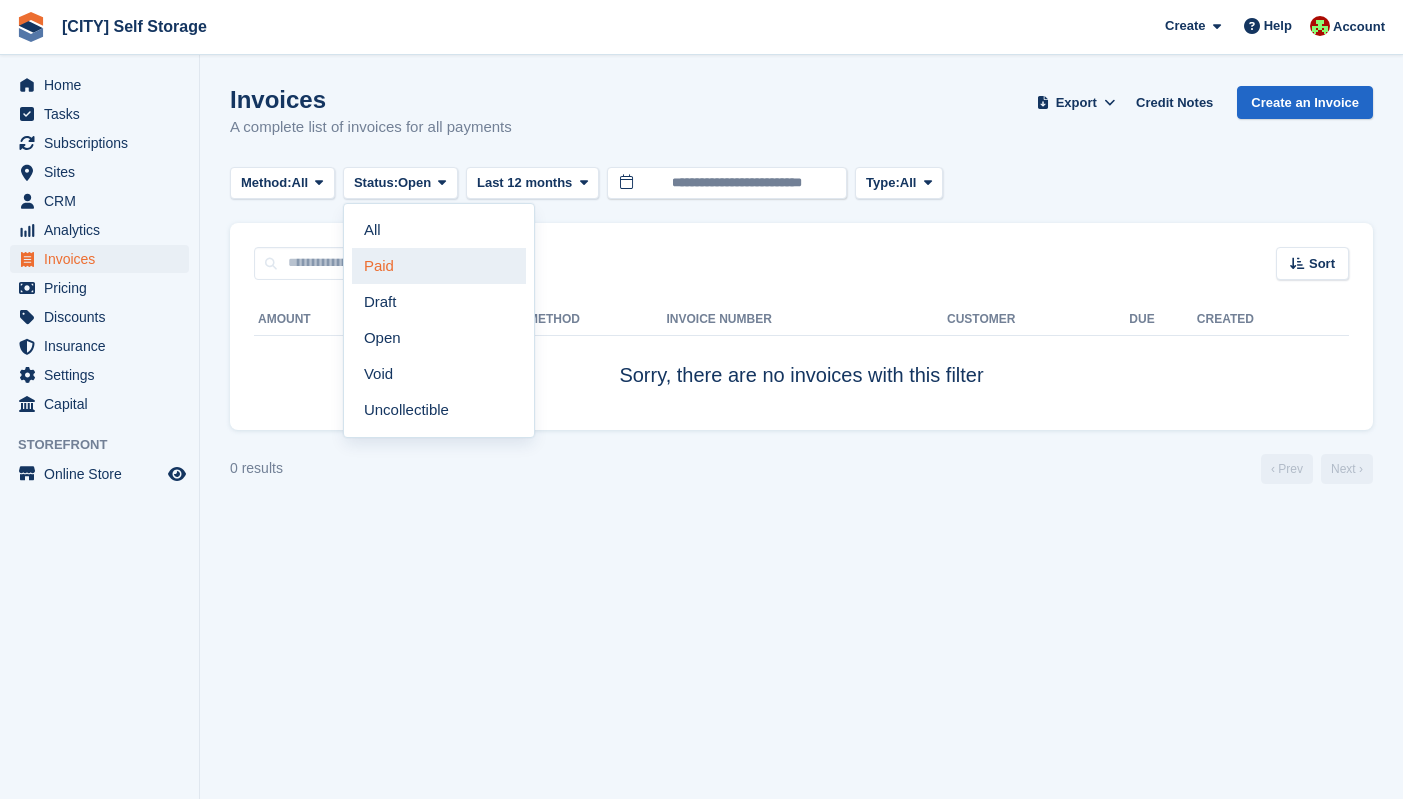 click on "Paid" at bounding box center [439, 266] 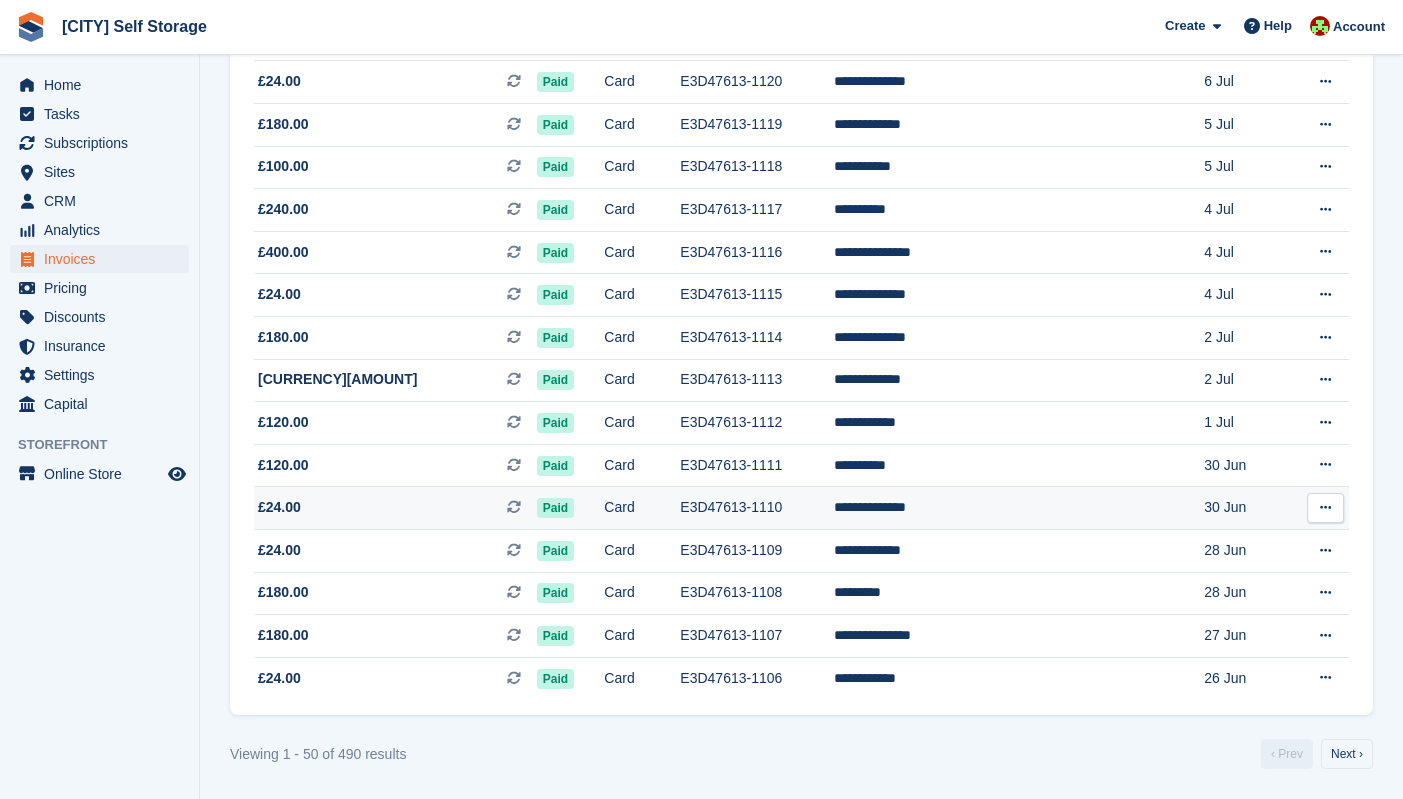 scroll, scrollTop: 1815, scrollLeft: 0, axis: vertical 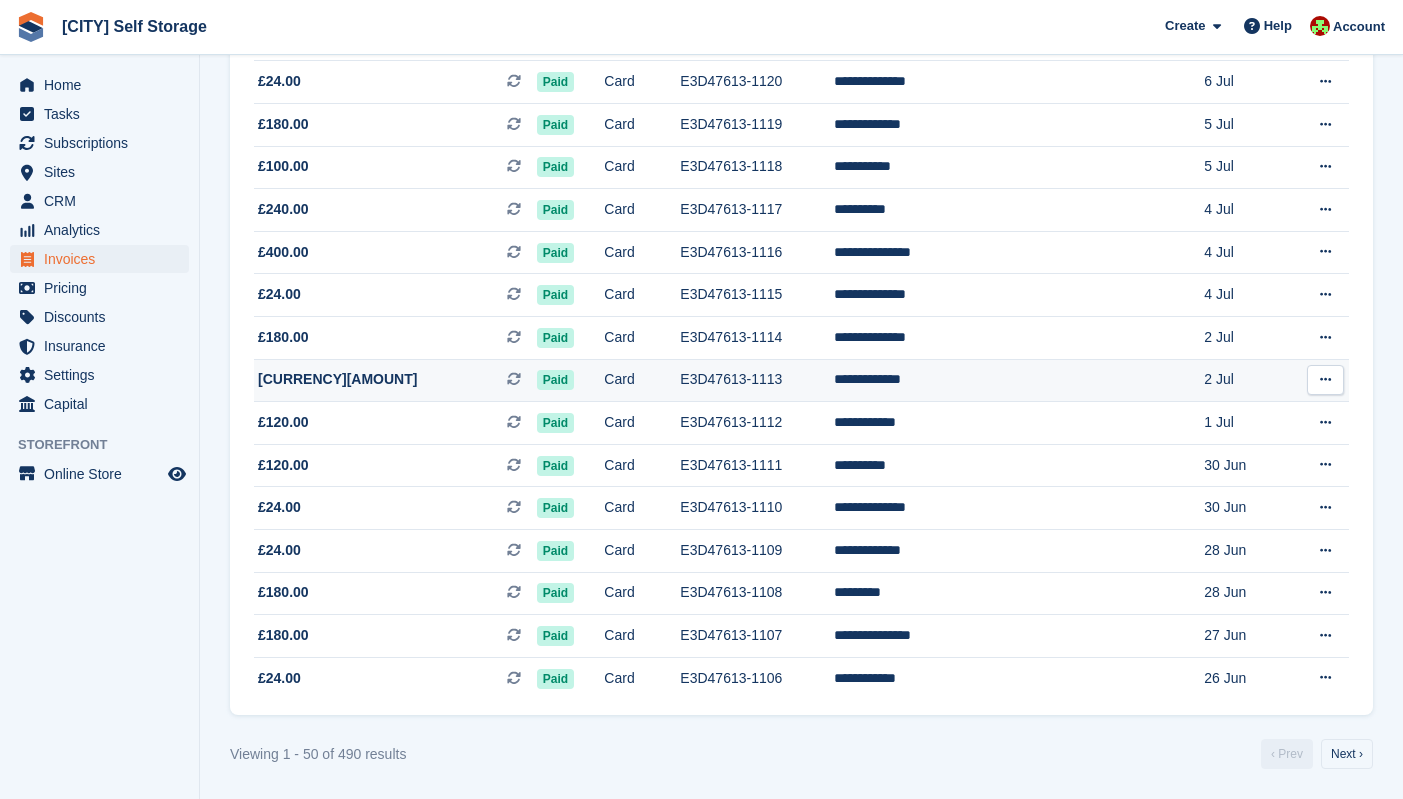 click at bounding box center (1325, 379) 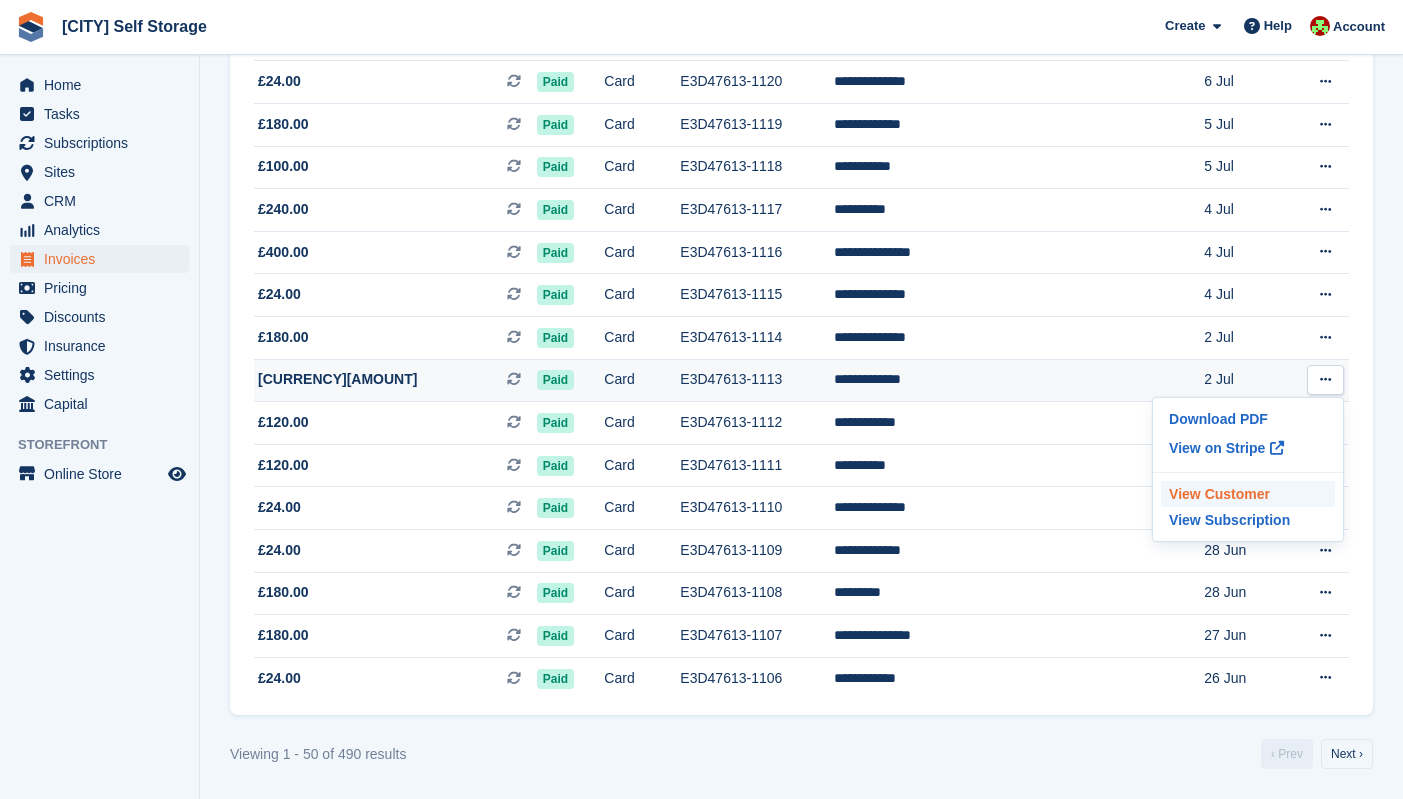 click on "View Customer" at bounding box center (1248, 494) 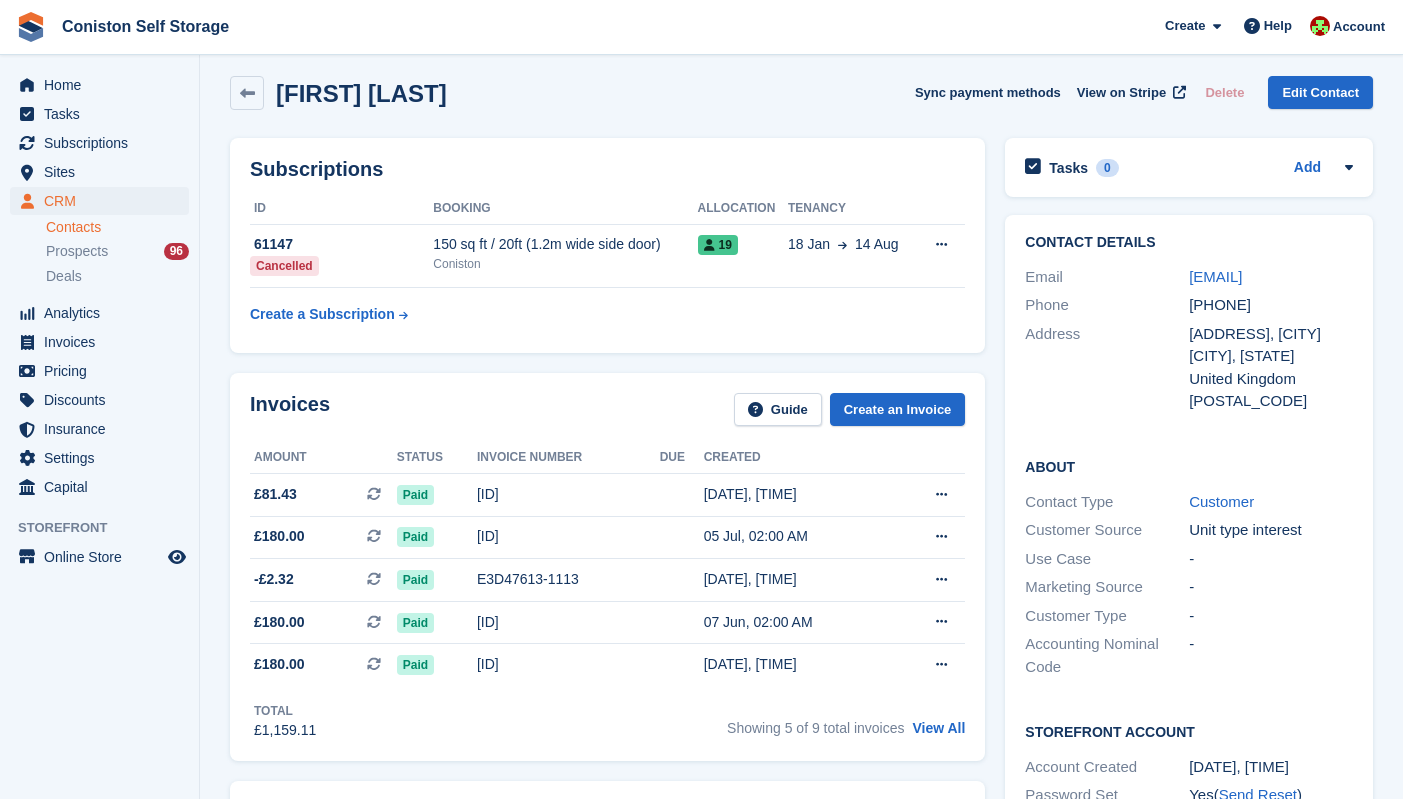 scroll, scrollTop: 12, scrollLeft: 0, axis: vertical 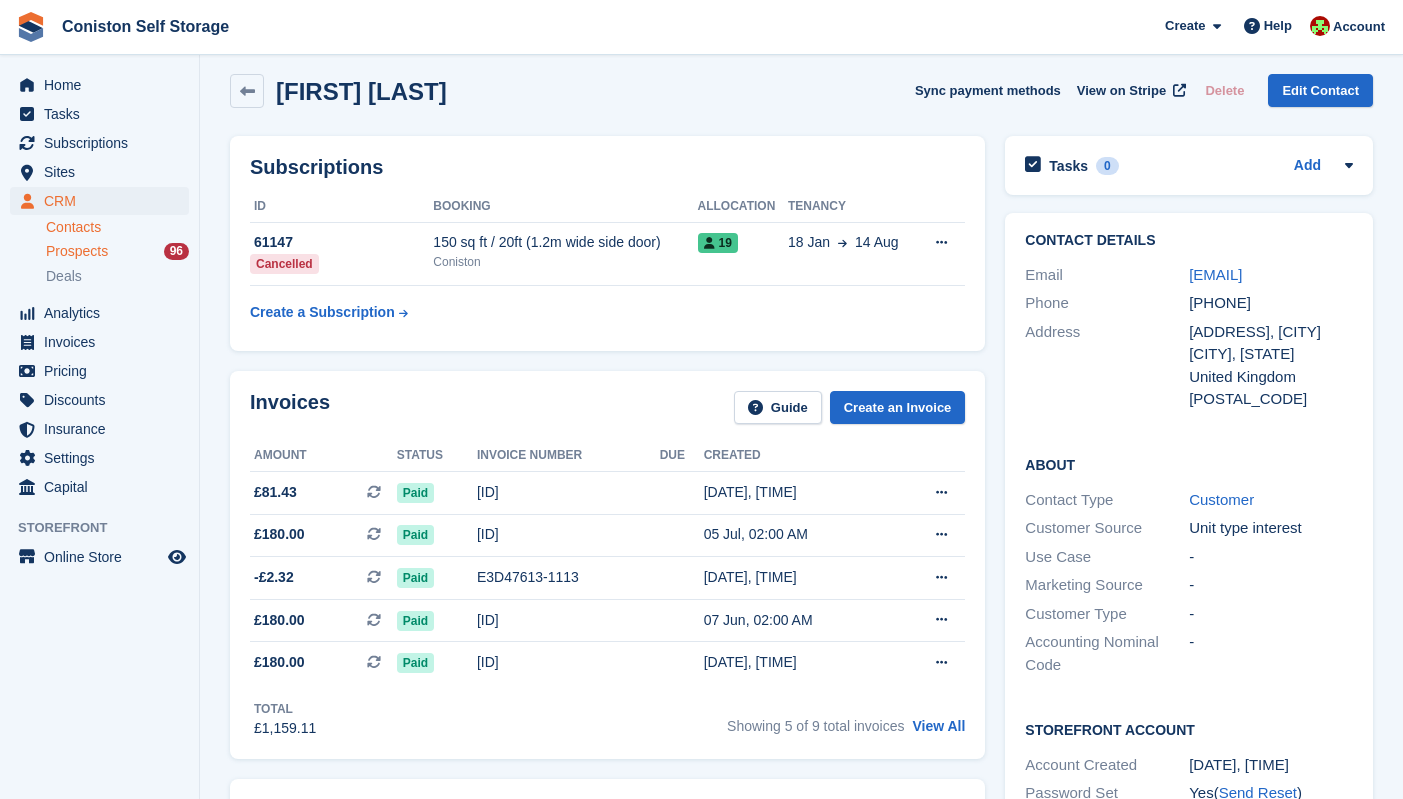 click on "Prospects" at bounding box center [77, 251] 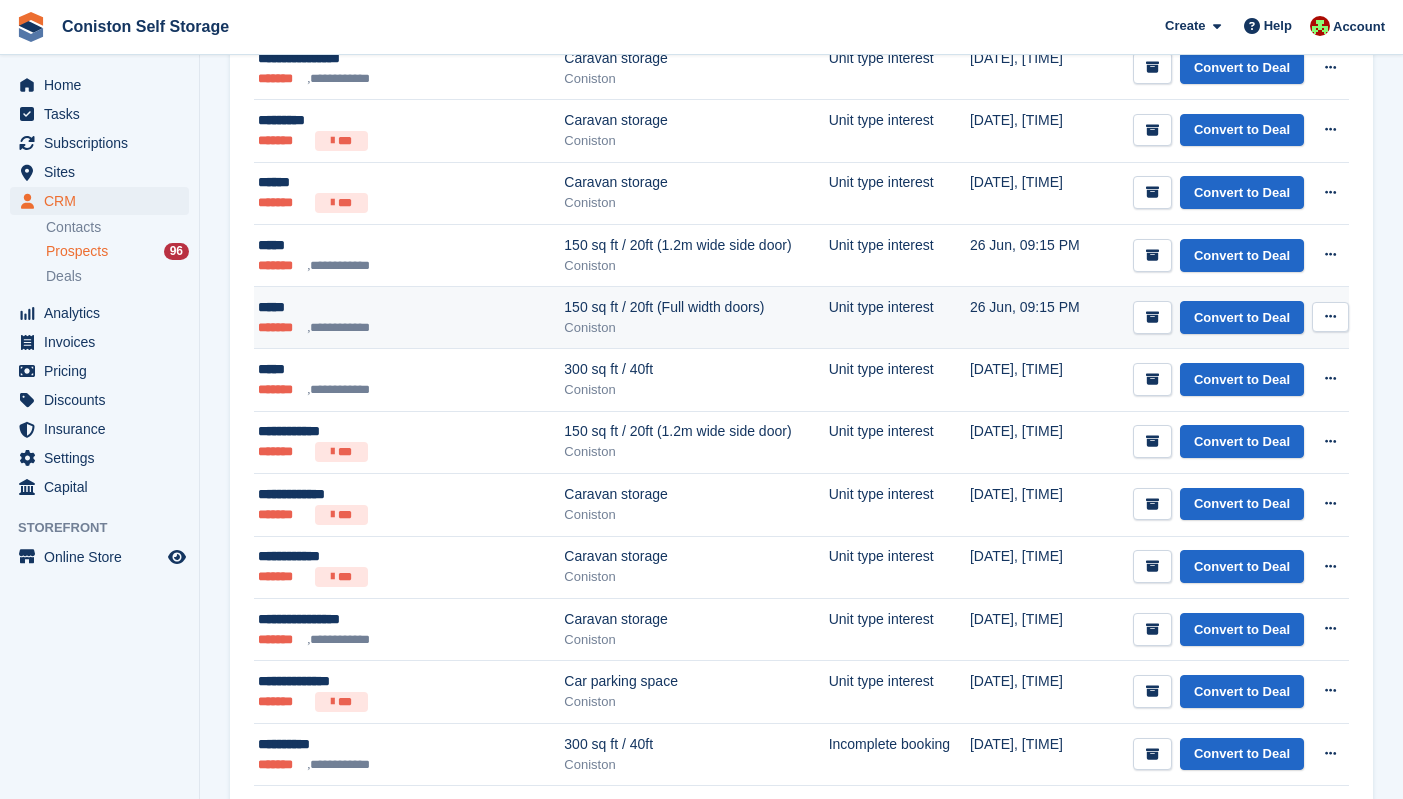 scroll, scrollTop: 820, scrollLeft: 0, axis: vertical 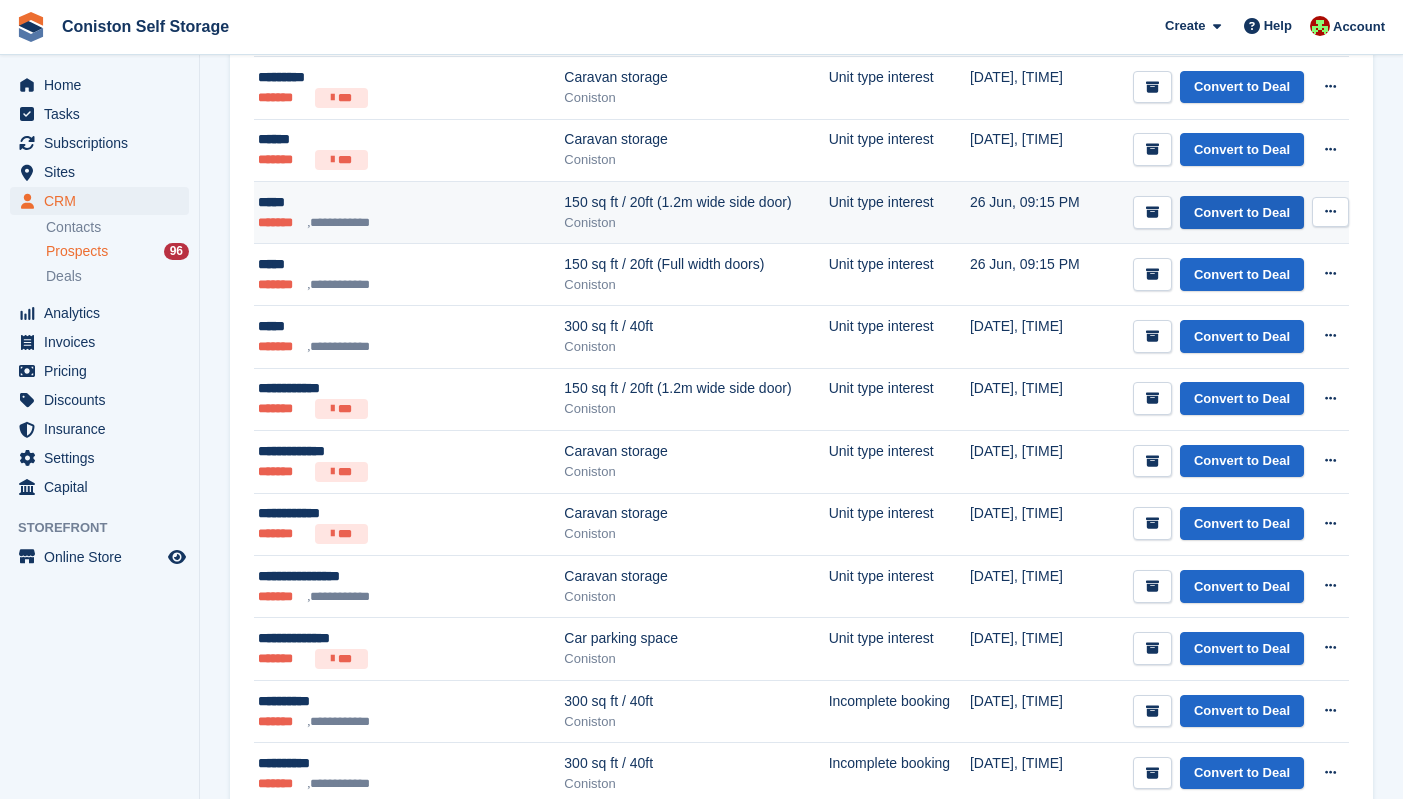 click on "Convert to Deal" at bounding box center (1242, 212) 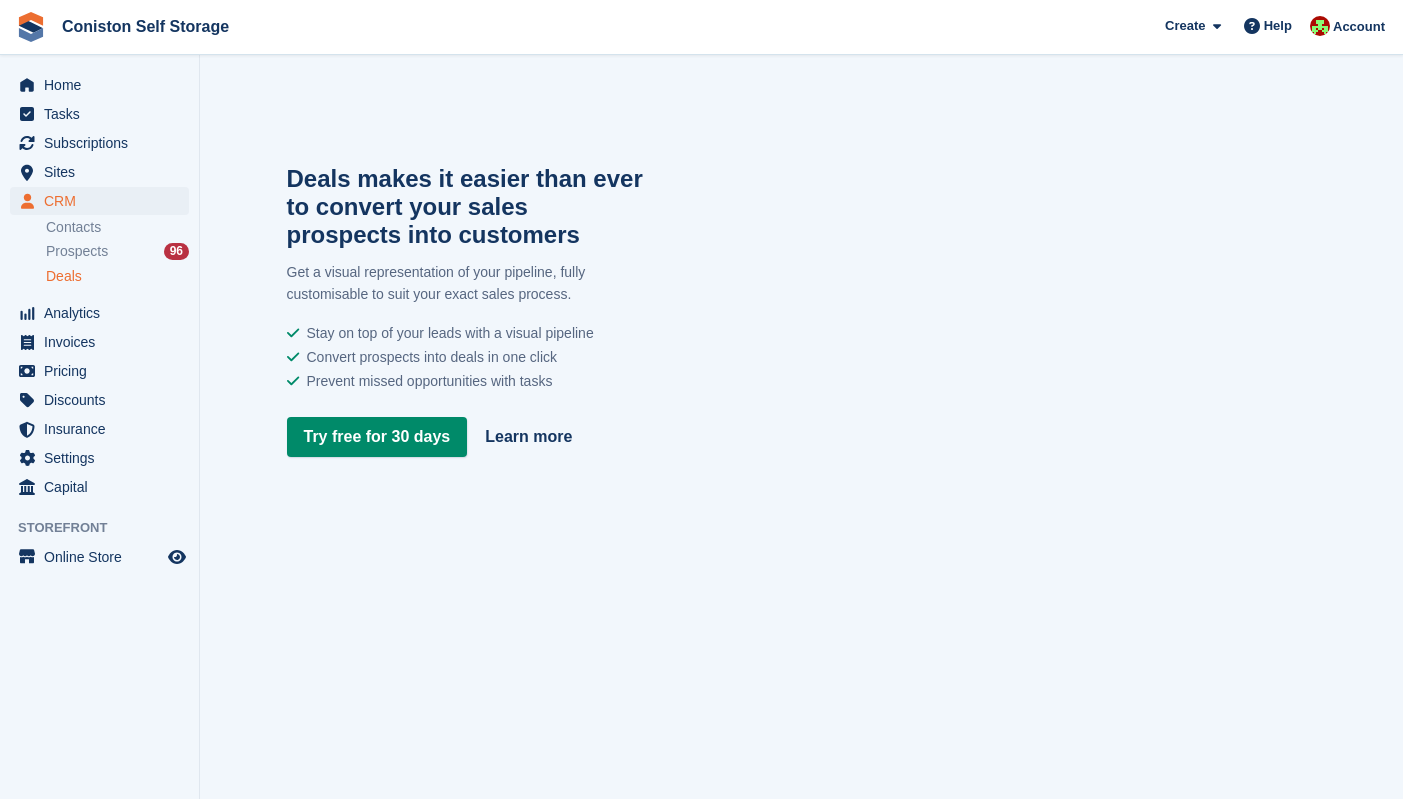 scroll, scrollTop: 0, scrollLeft: 0, axis: both 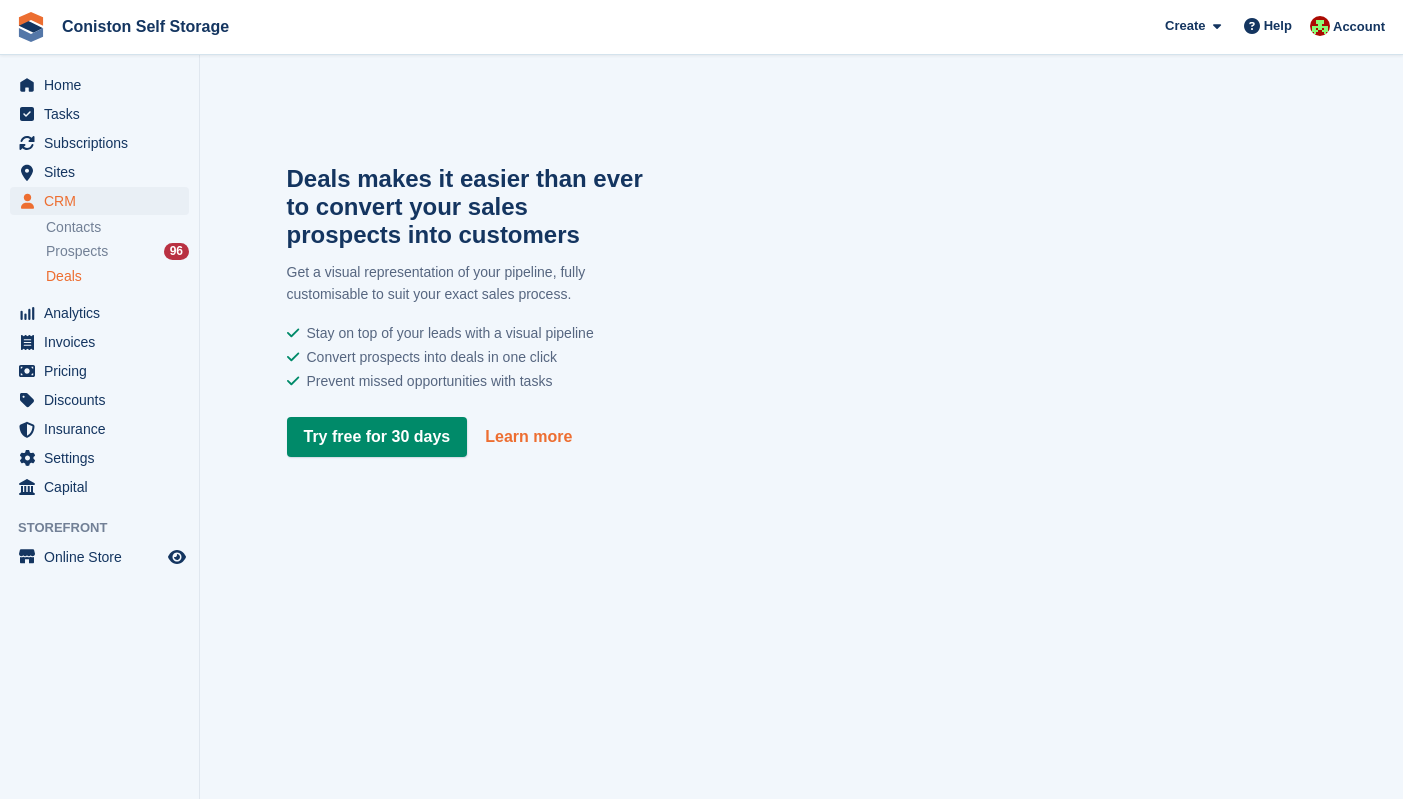 click on "Learn more" at bounding box center (528, 437) 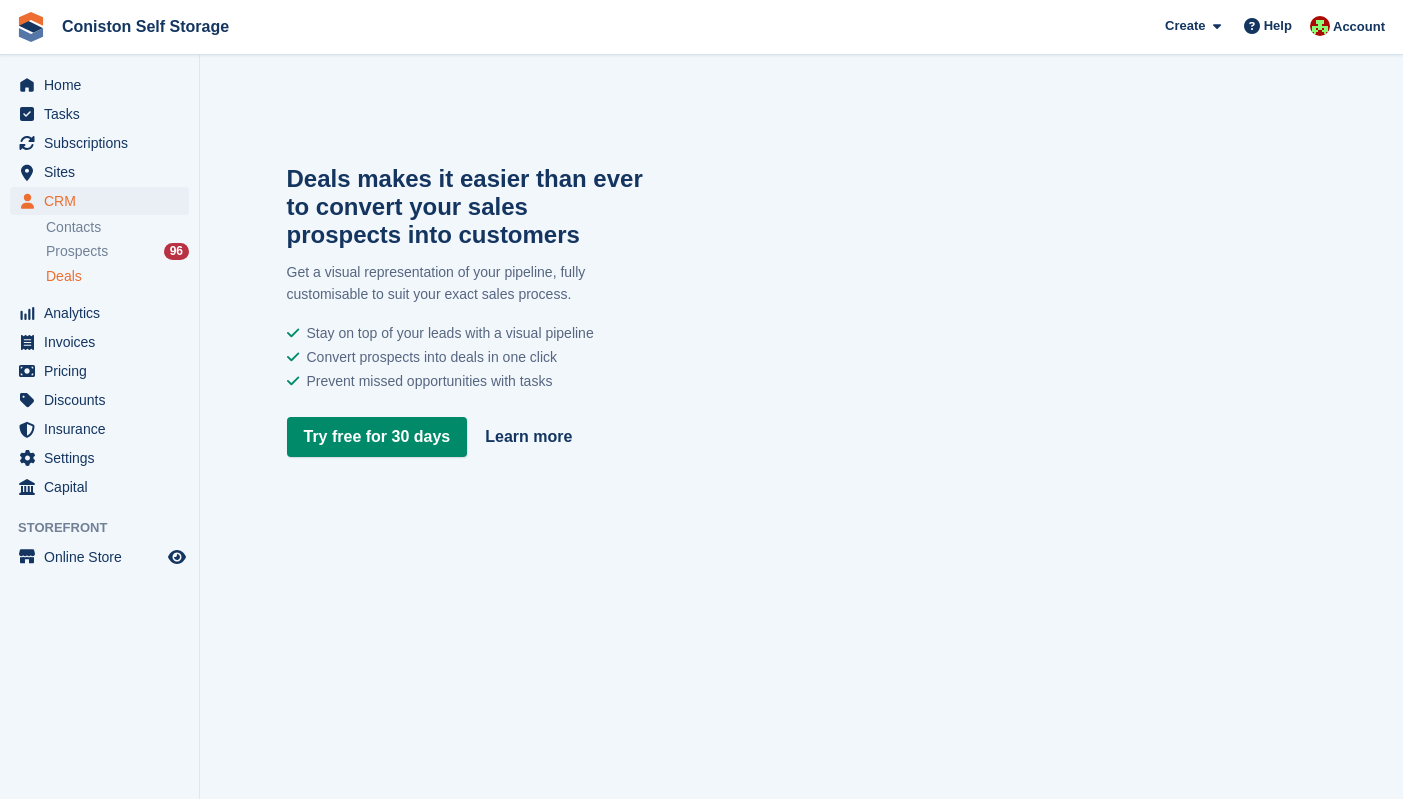 scroll, scrollTop: 0, scrollLeft: 0, axis: both 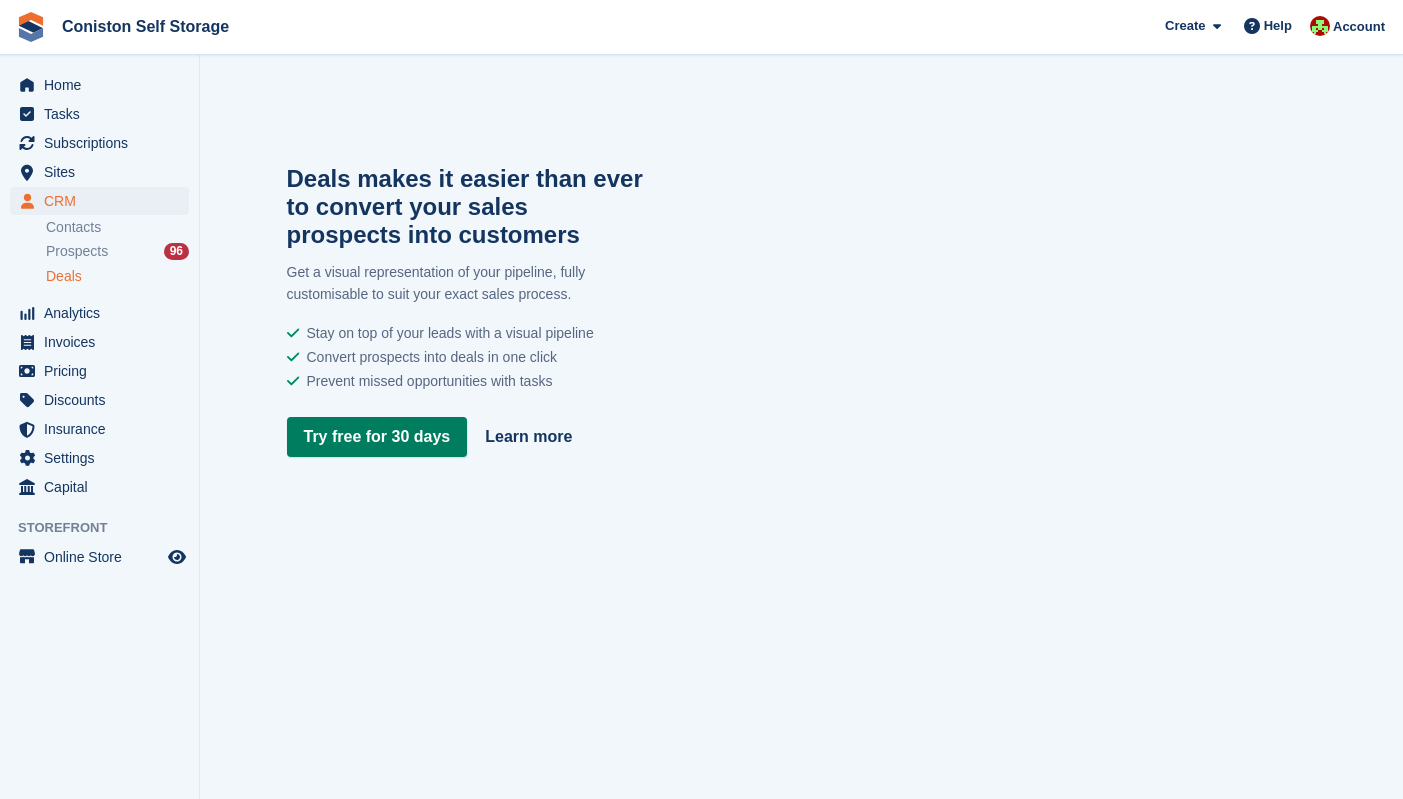 click on "Try free for 30 days" at bounding box center [377, 437] 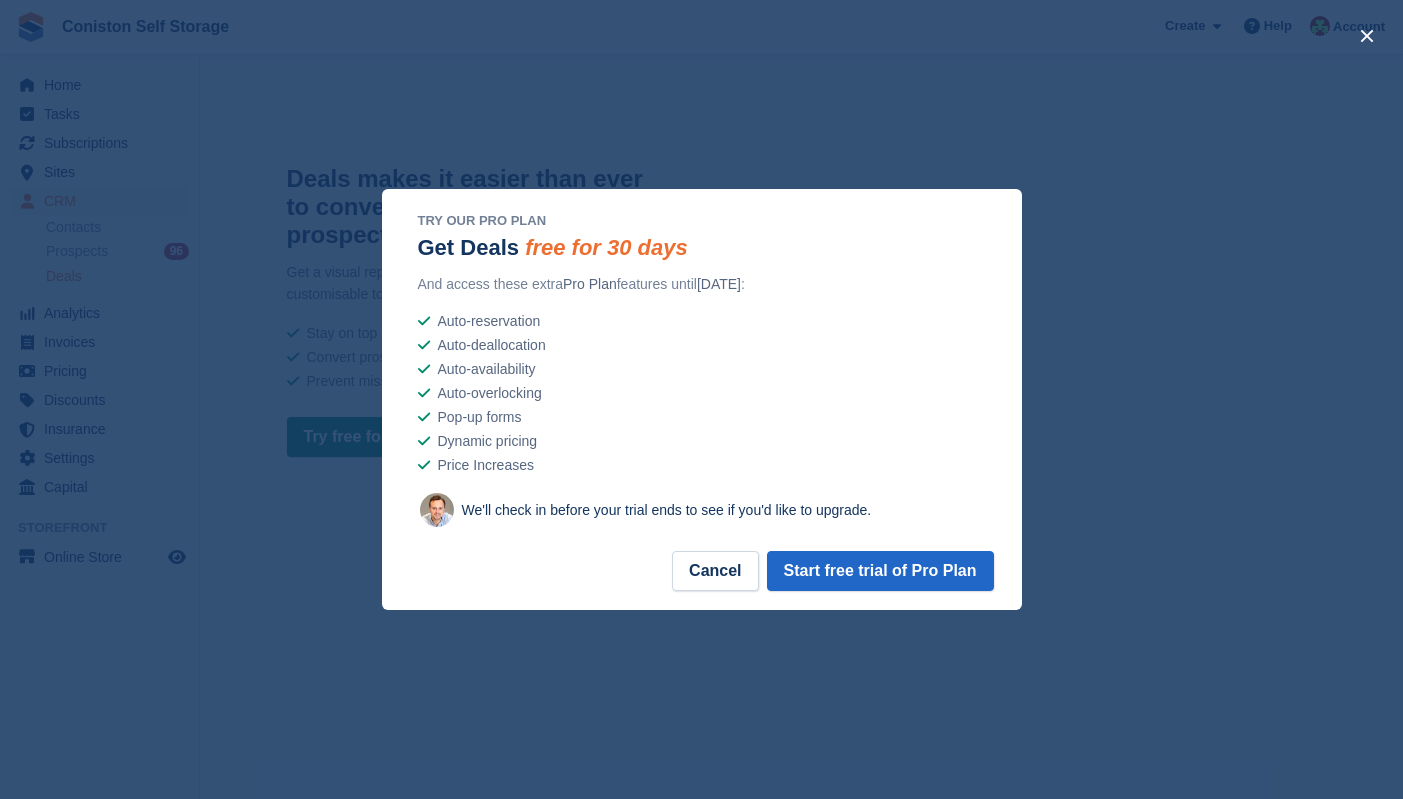 scroll, scrollTop: 0, scrollLeft: 0, axis: both 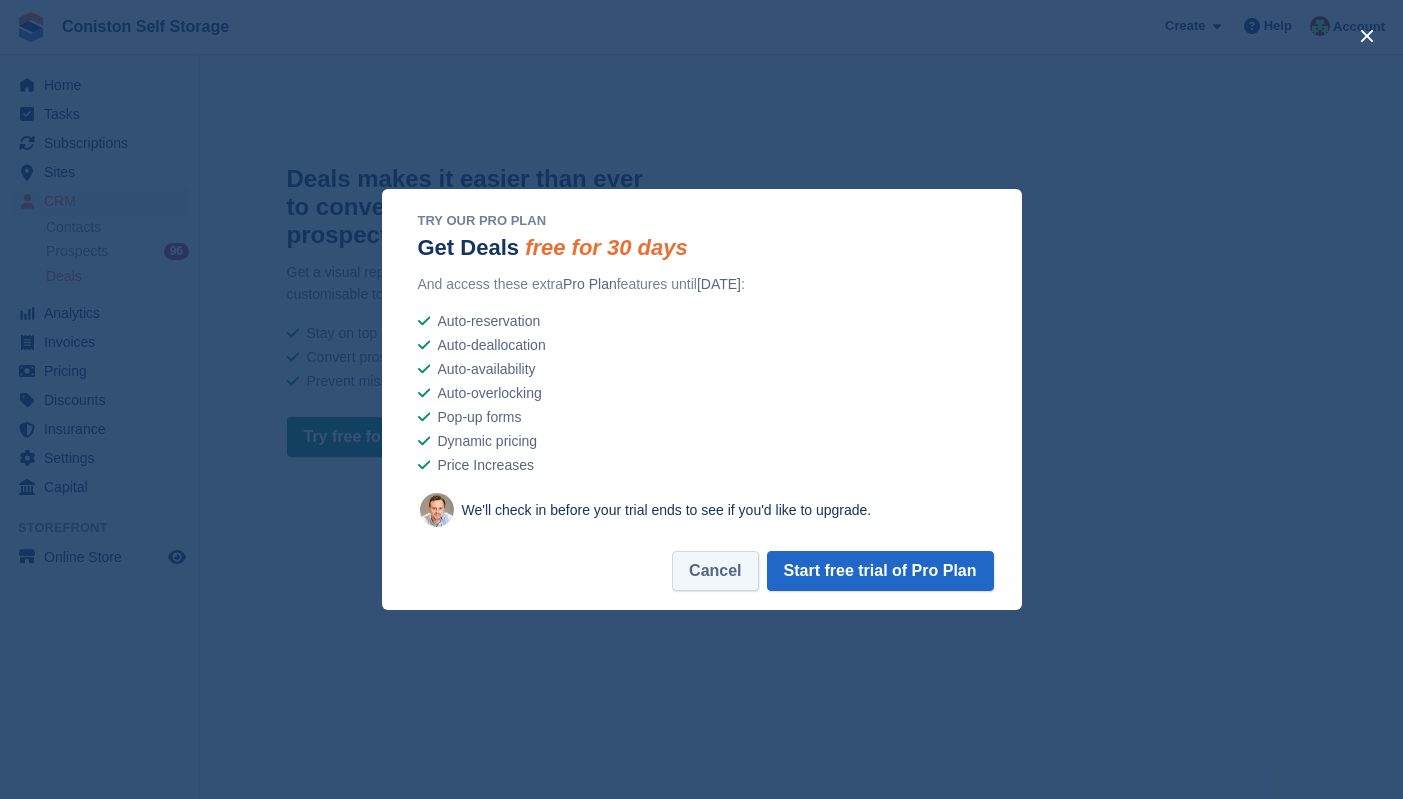 click on "Cancel" at bounding box center [715, 571] 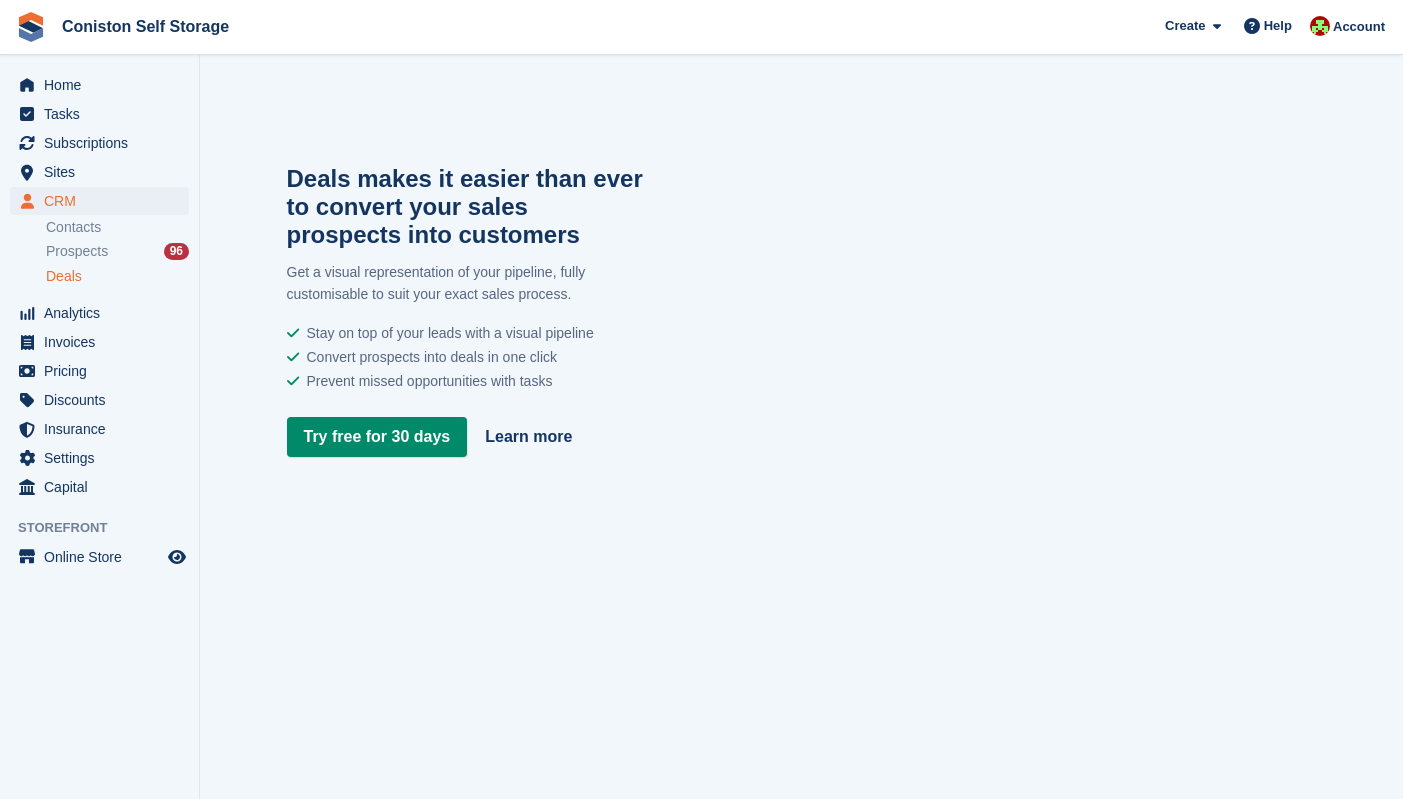 click on "Deals makes it easier than ever to convert your sales prospects into customers
Get a visual representation of your pipeline, fully customisable to suit your exact sales process.
Stay on top of your leads with a visual pipeline
Convert prospects into deals in one click
Prevent missed opportunities with tasks
Try free for 30 days
Learn more" at bounding box center [801, 399] 